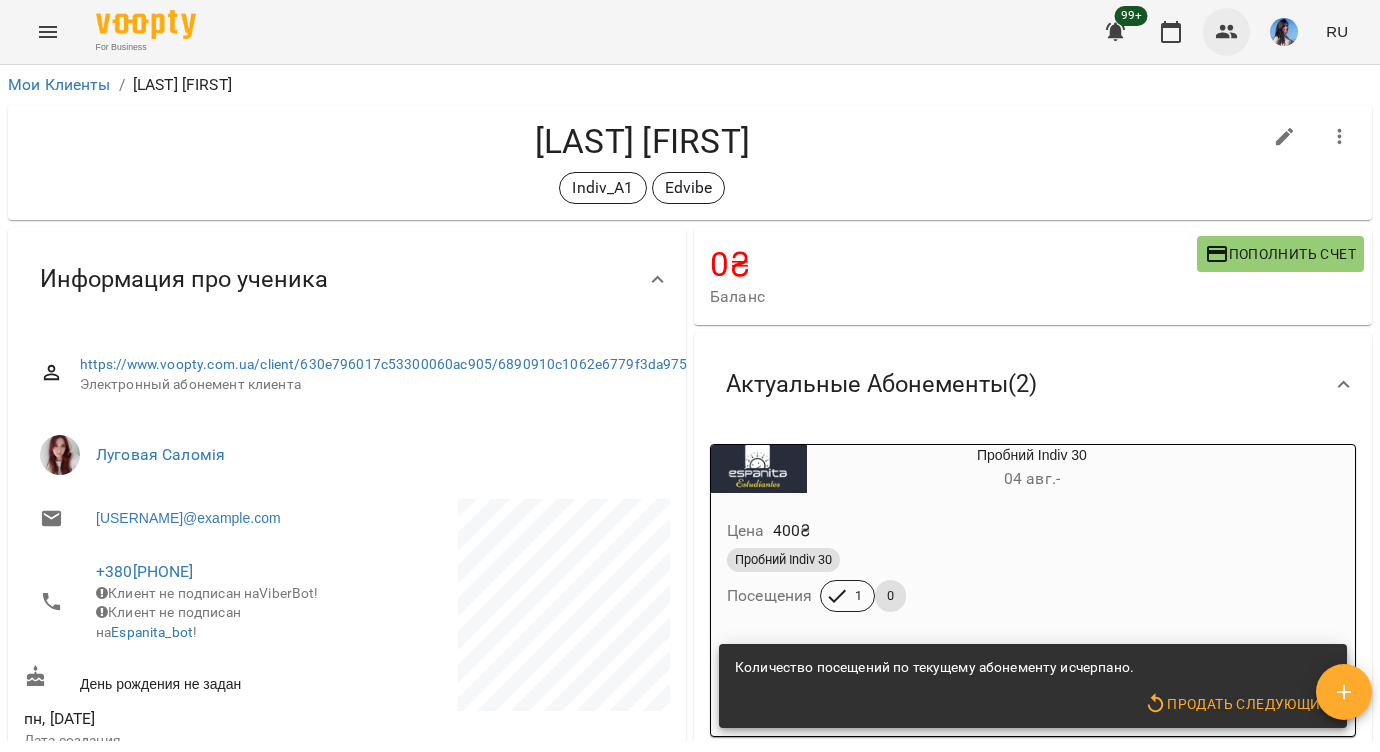scroll, scrollTop: 0, scrollLeft: 0, axis: both 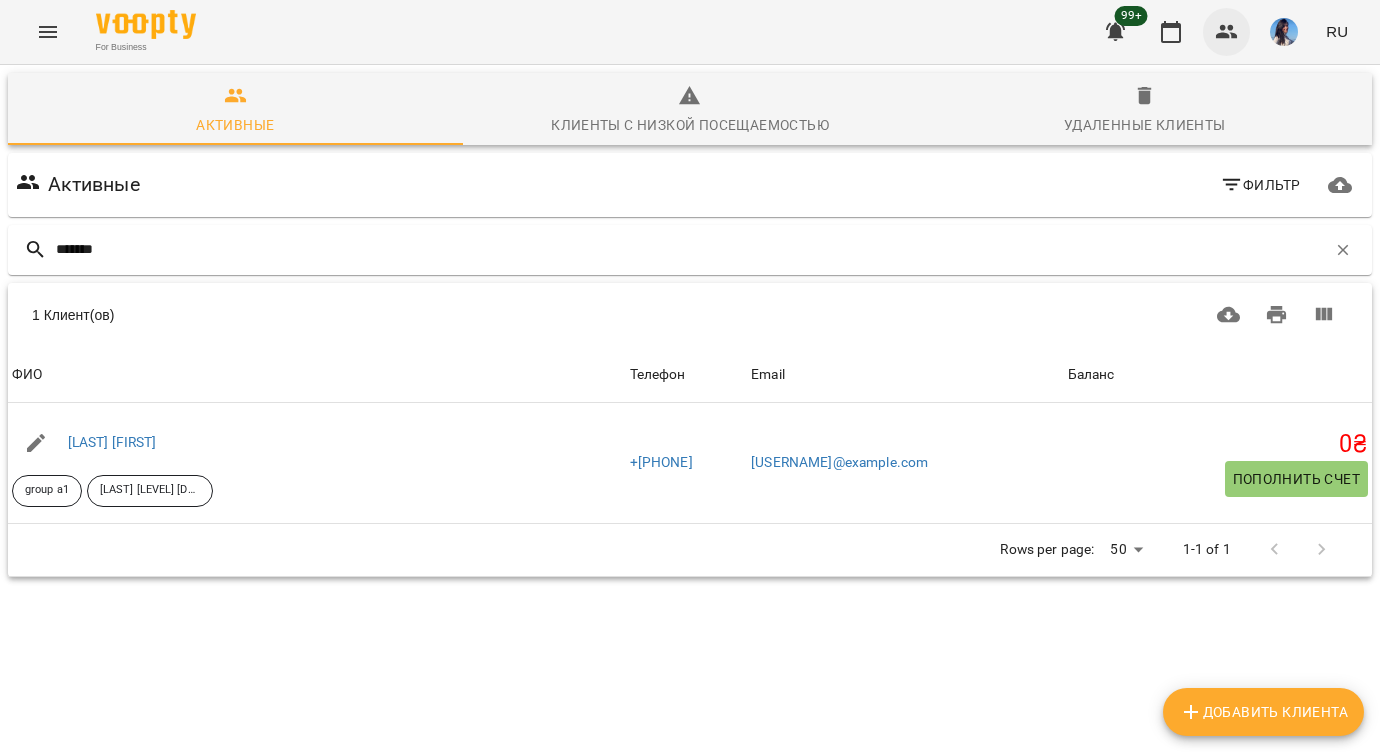 type on "********" 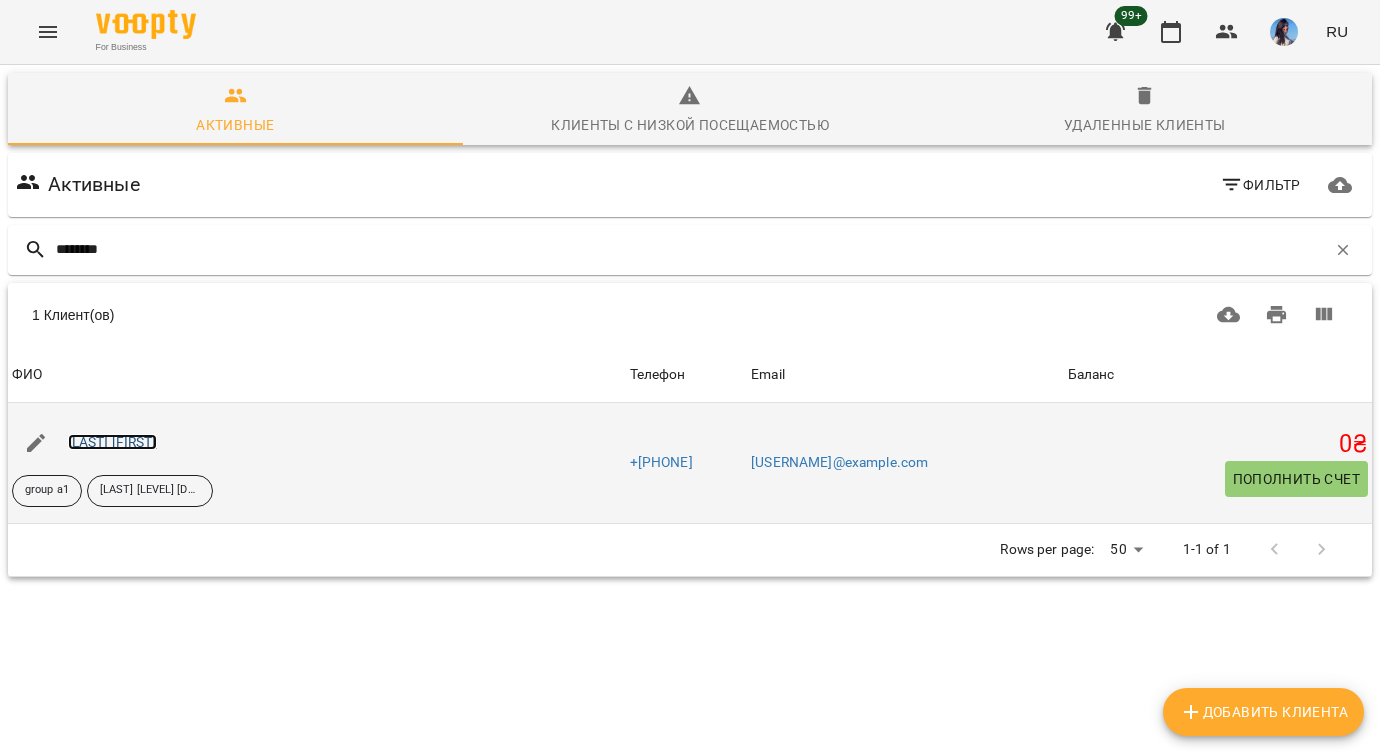click on "[LAST] [FIRST]" at bounding box center [112, 442] 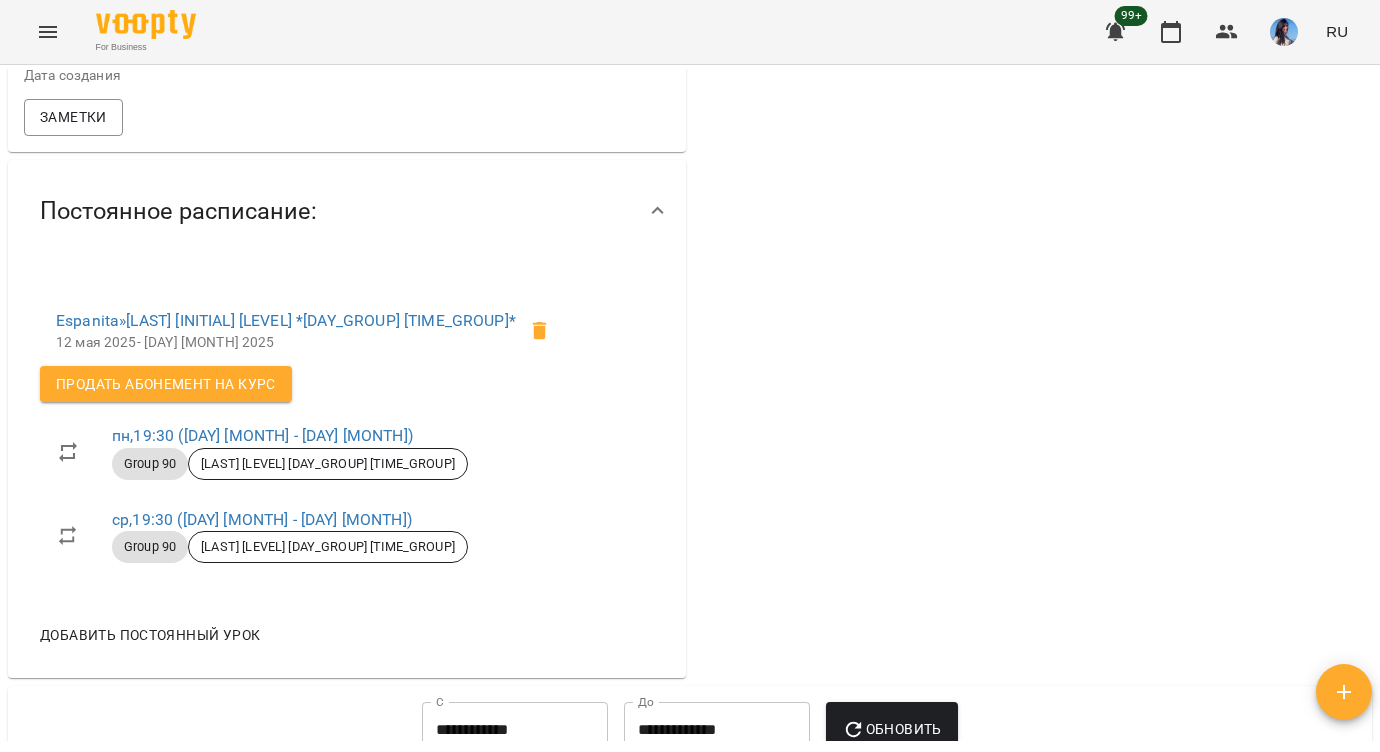 scroll, scrollTop: 0, scrollLeft: 0, axis: both 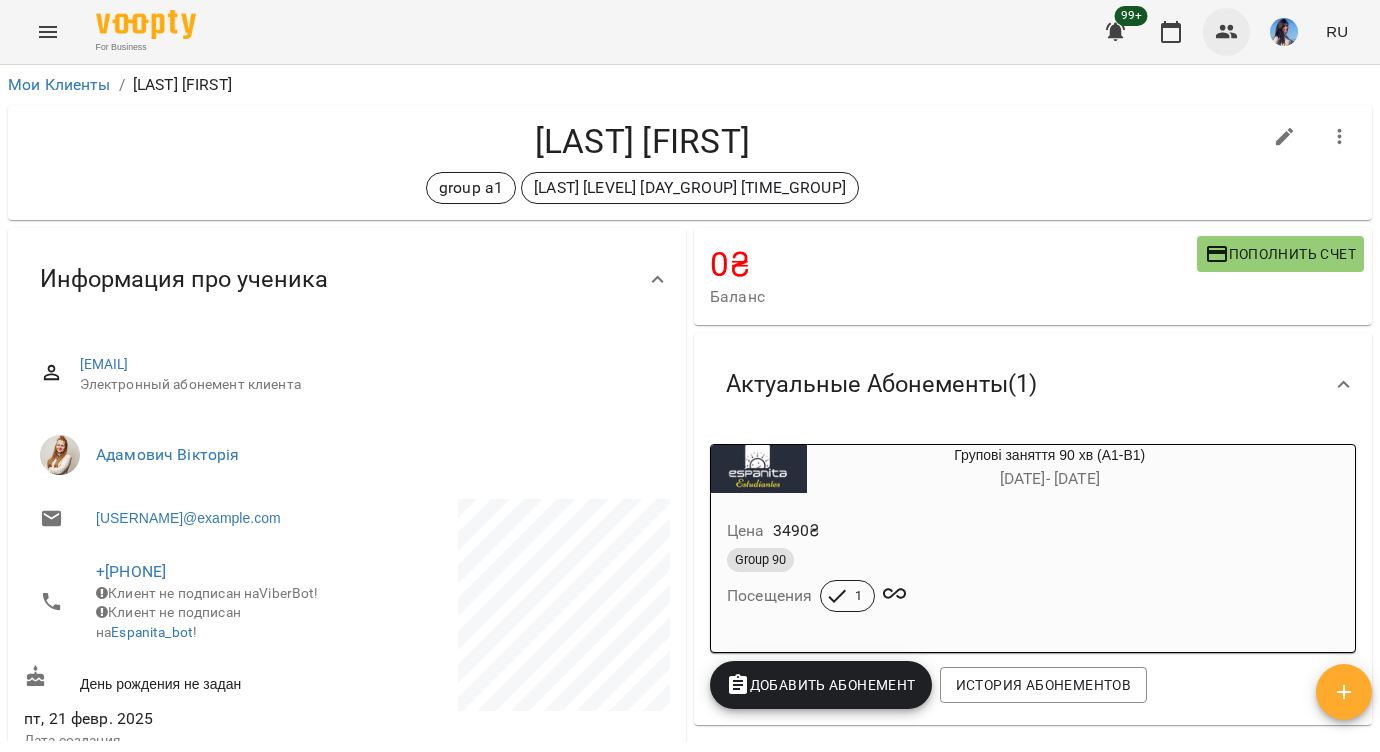 click 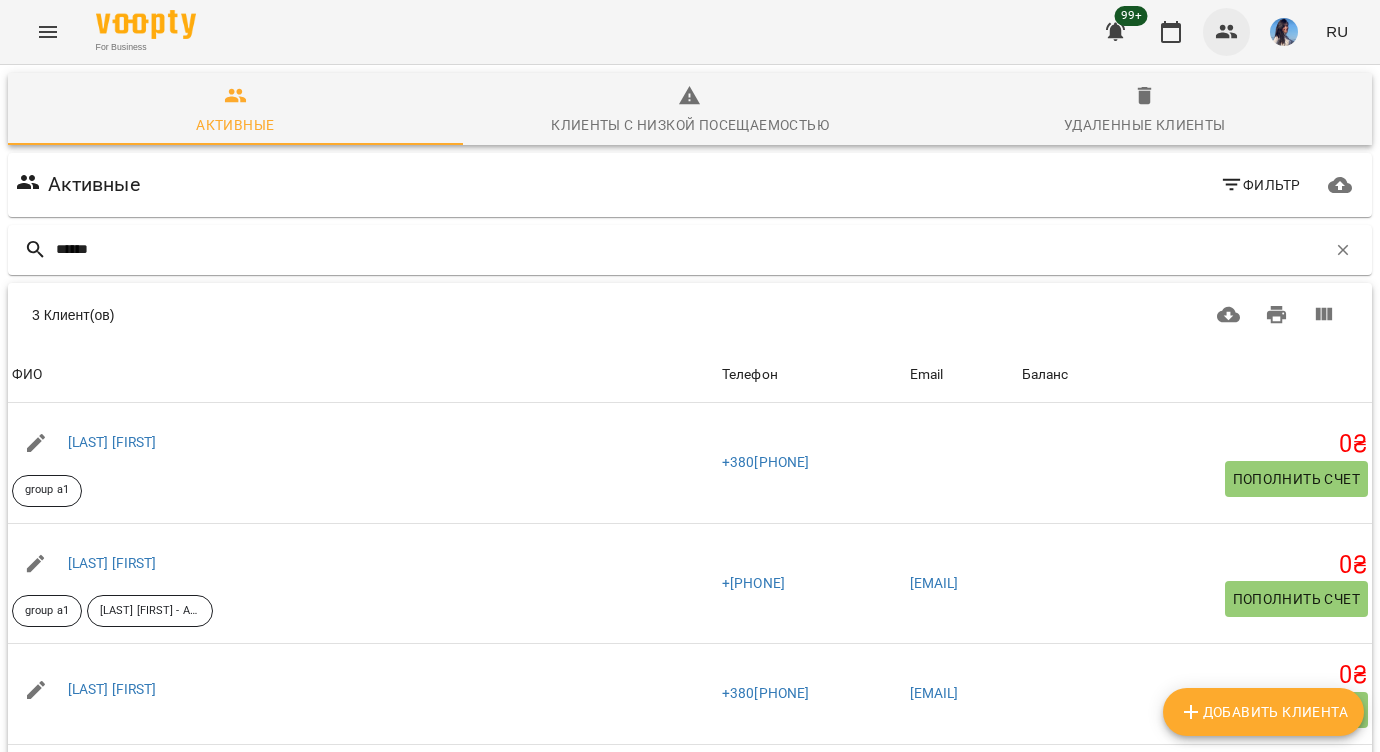 type on "*******" 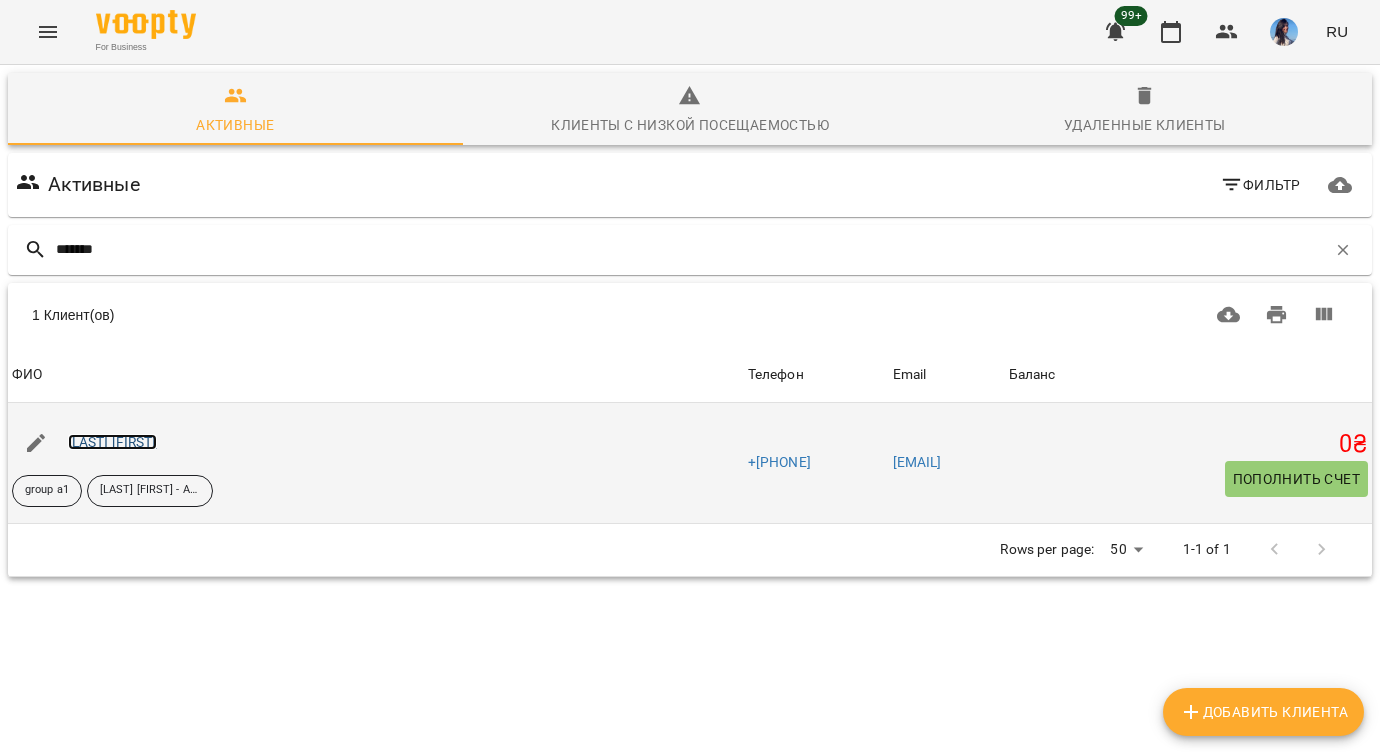 click on "[LAST] [FIRST]" at bounding box center (112, 442) 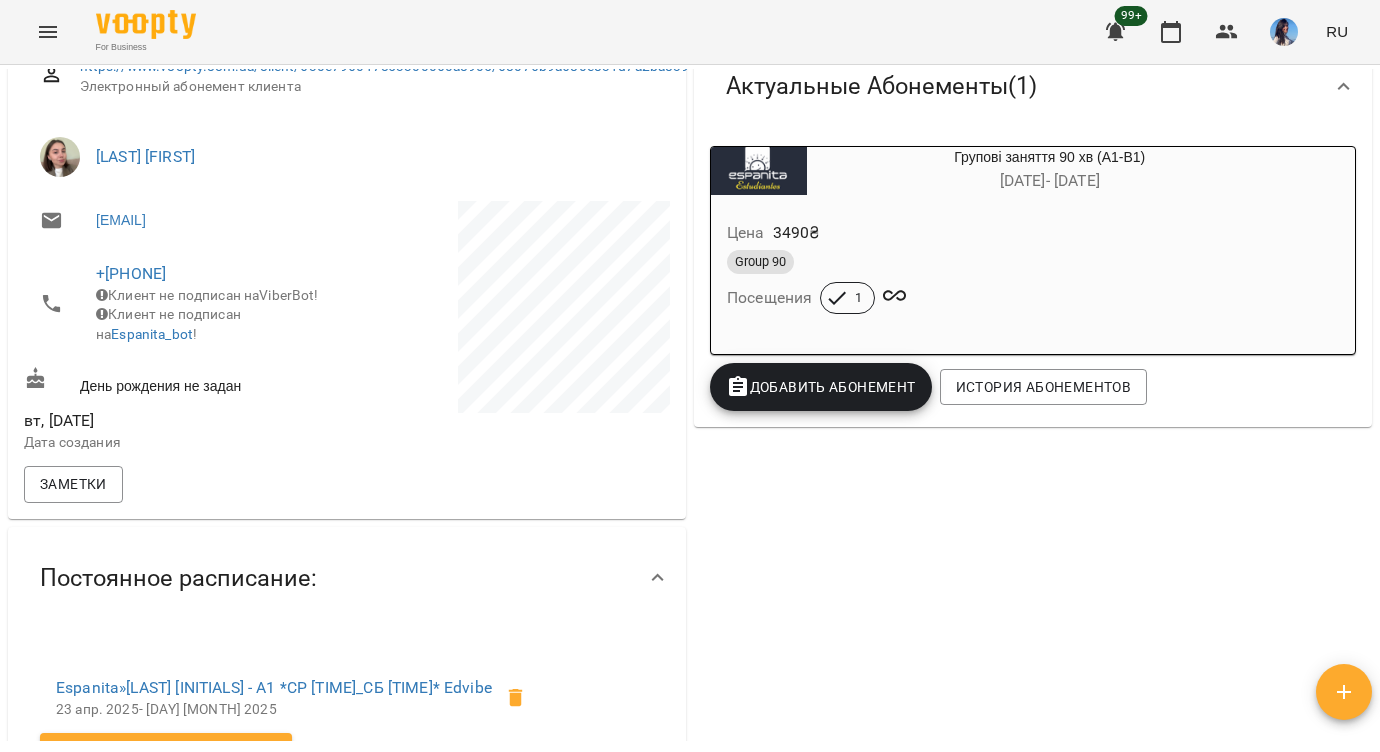 scroll, scrollTop: 0, scrollLeft: 0, axis: both 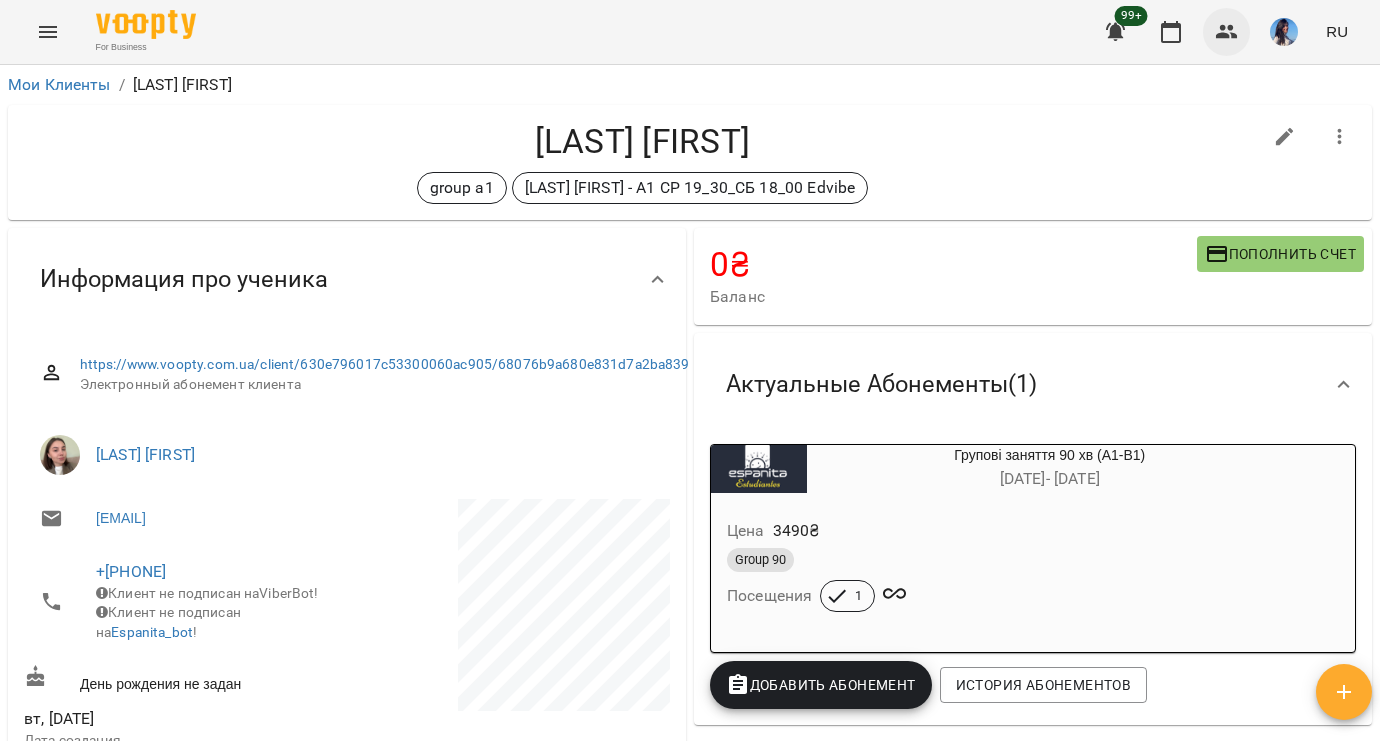click 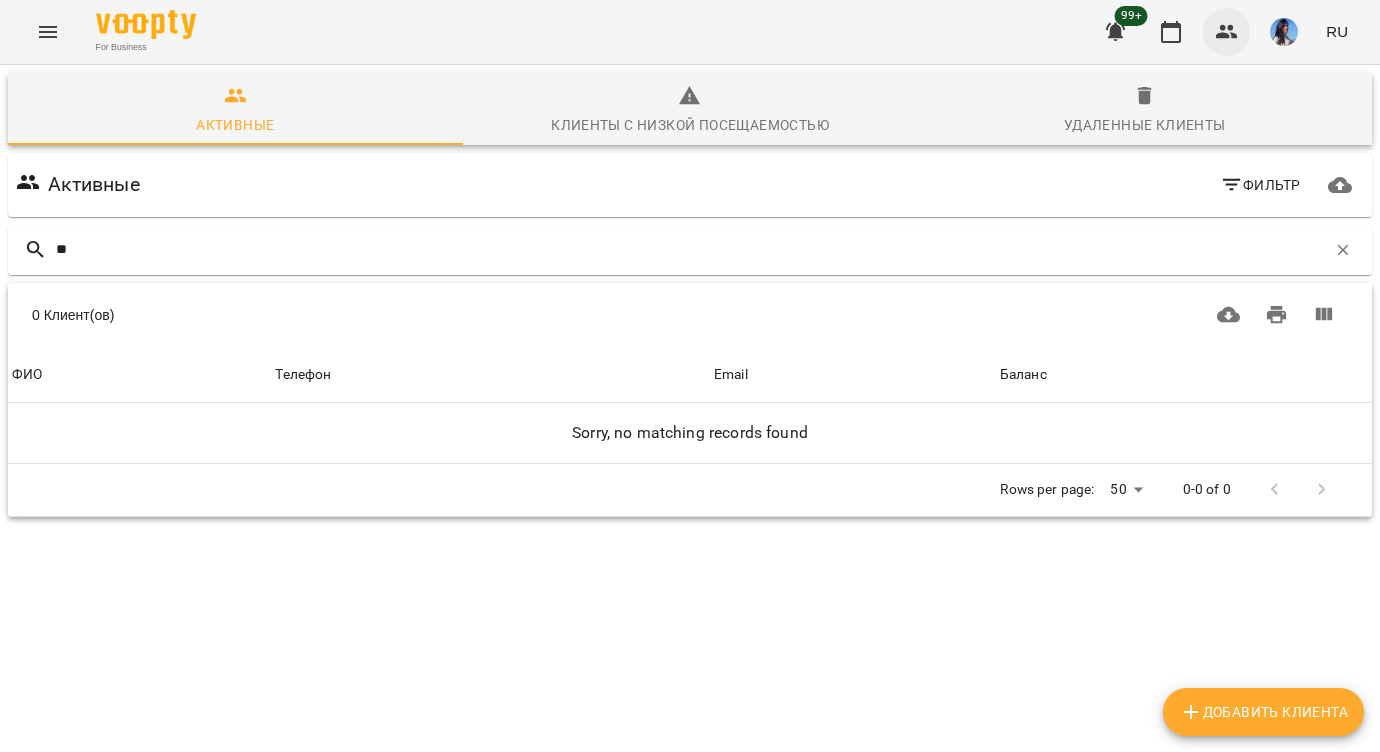 type on "*" 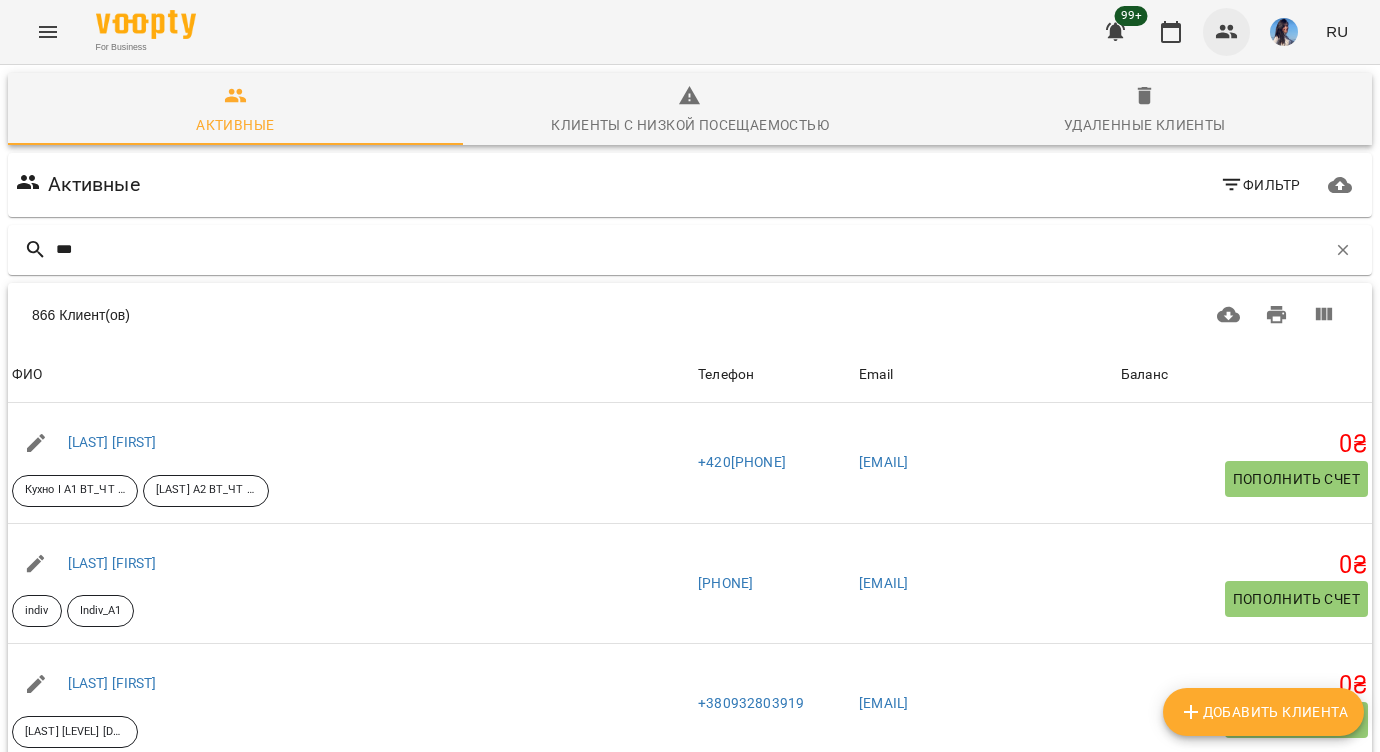type on "****" 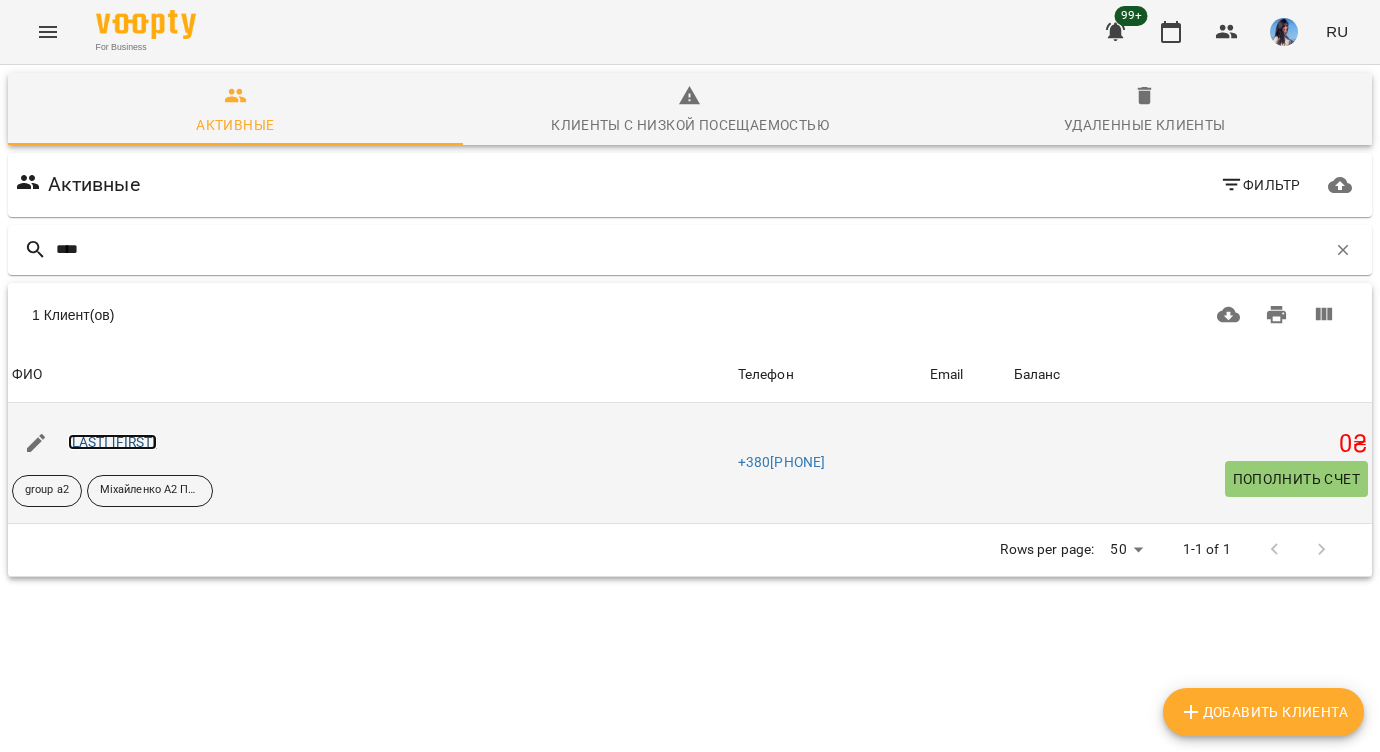 click on "[LAST] [FIRST]" at bounding box center (112, 442) 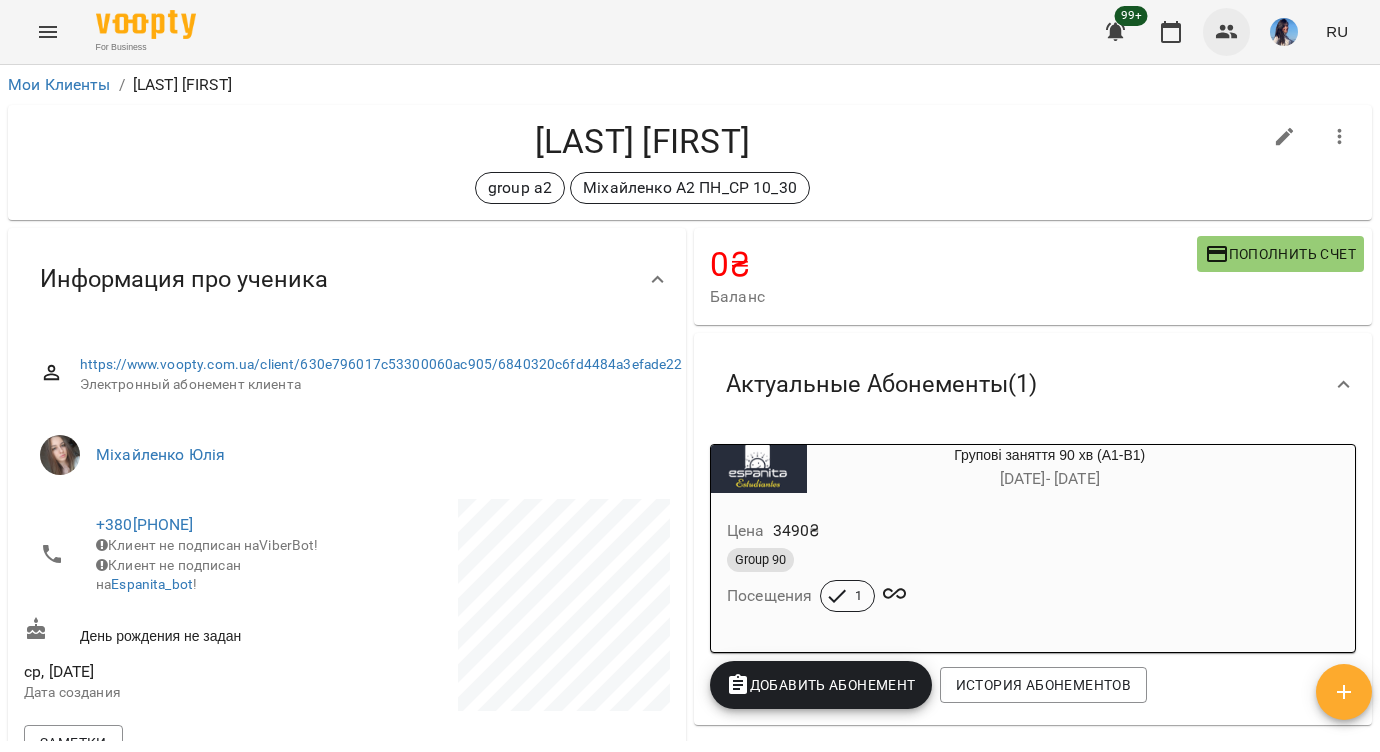 click 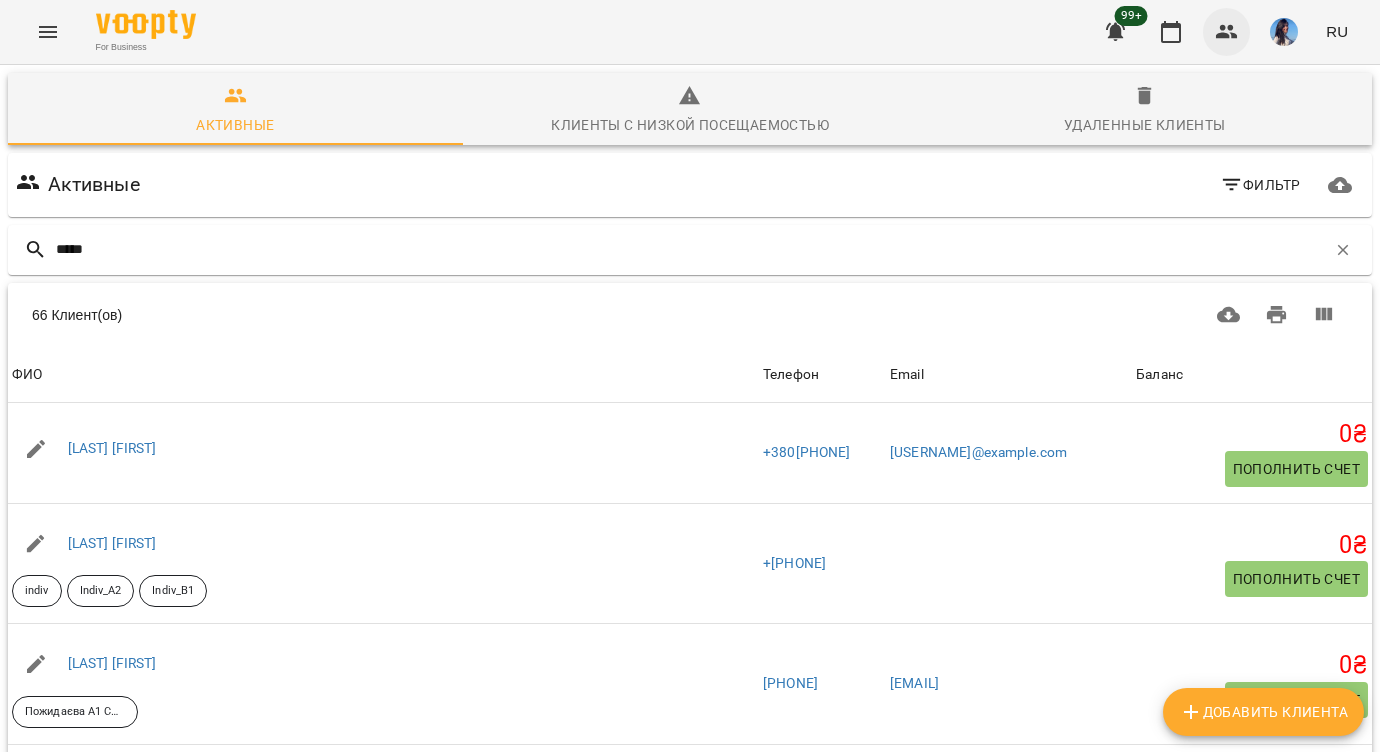 type on "******" 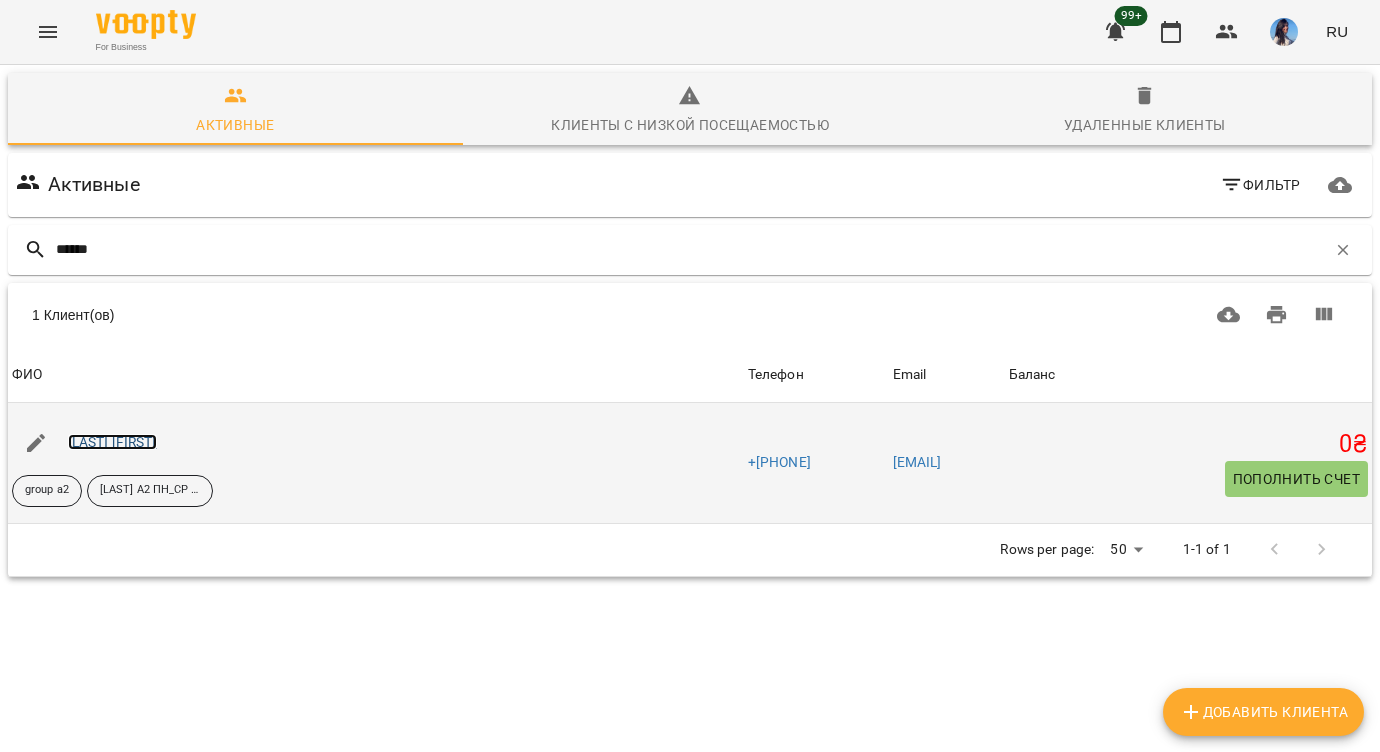 click on "[LAST] [FIRST]" at bounding box center [112, 442] 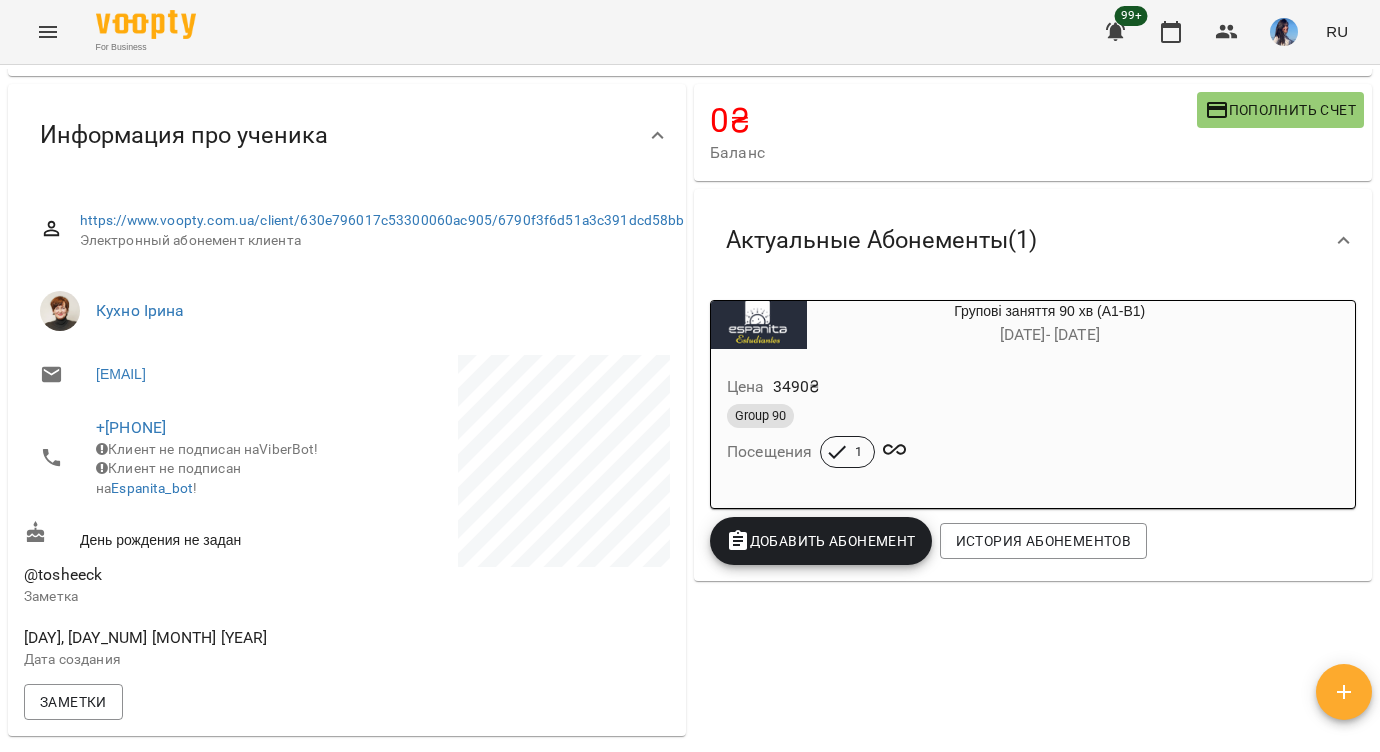 scroll, scrollTop: 0, scrollLeft: 0, axis: both 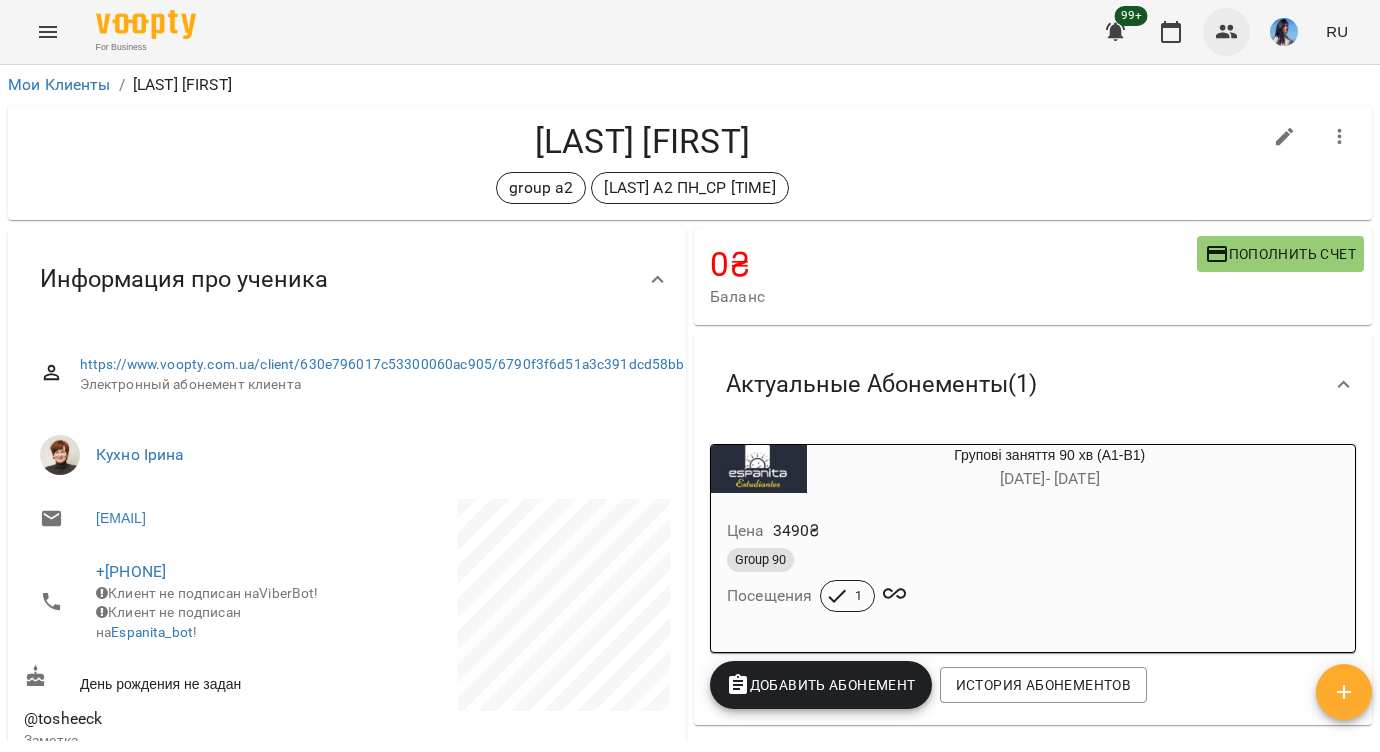 click 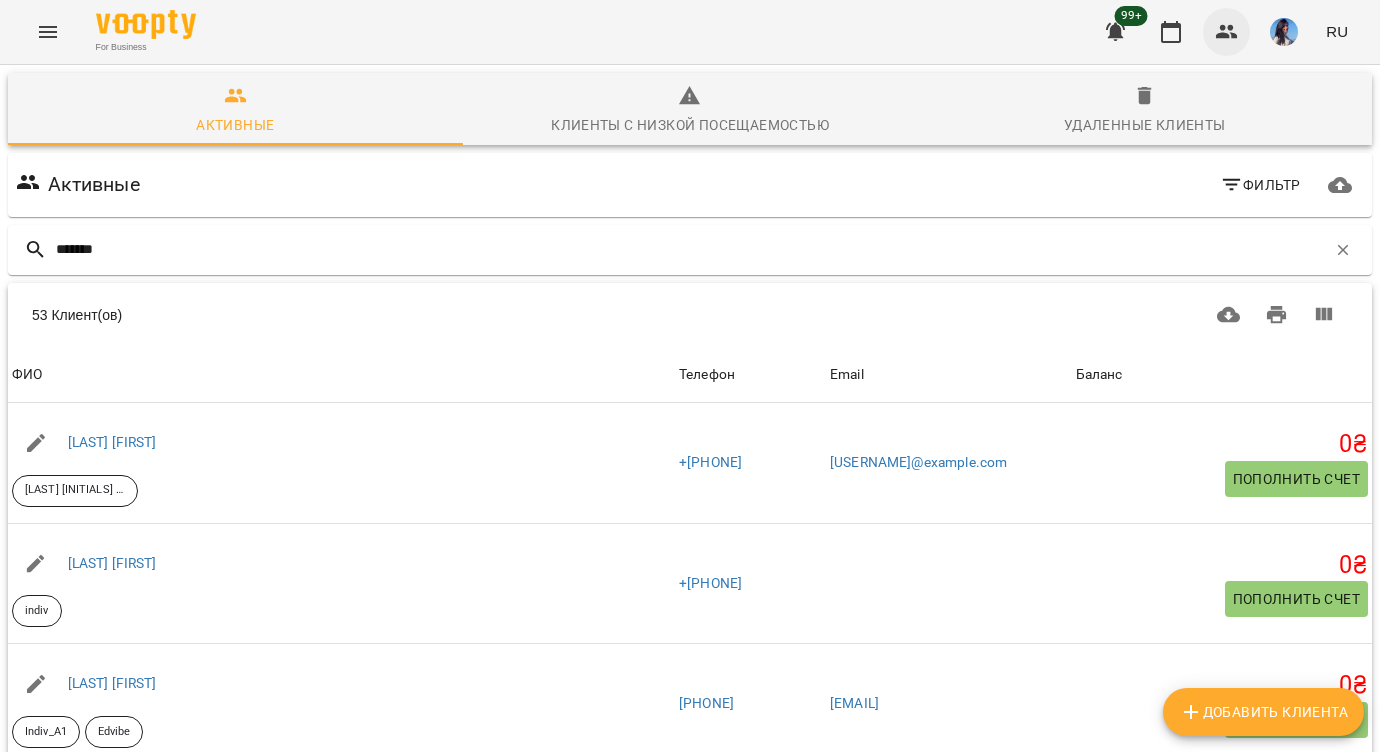 type on "********" 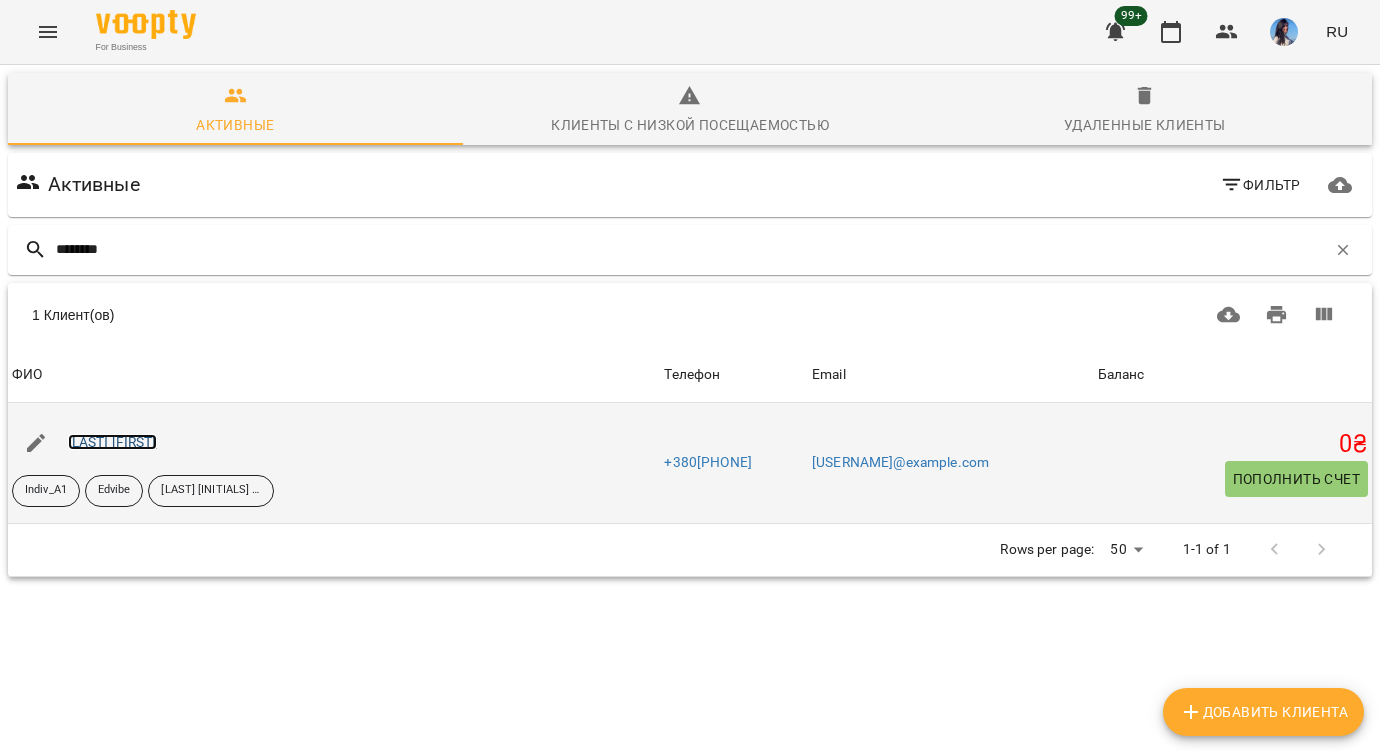 click on "[LAST] [FIRST]" at bounding box center [112, 442] 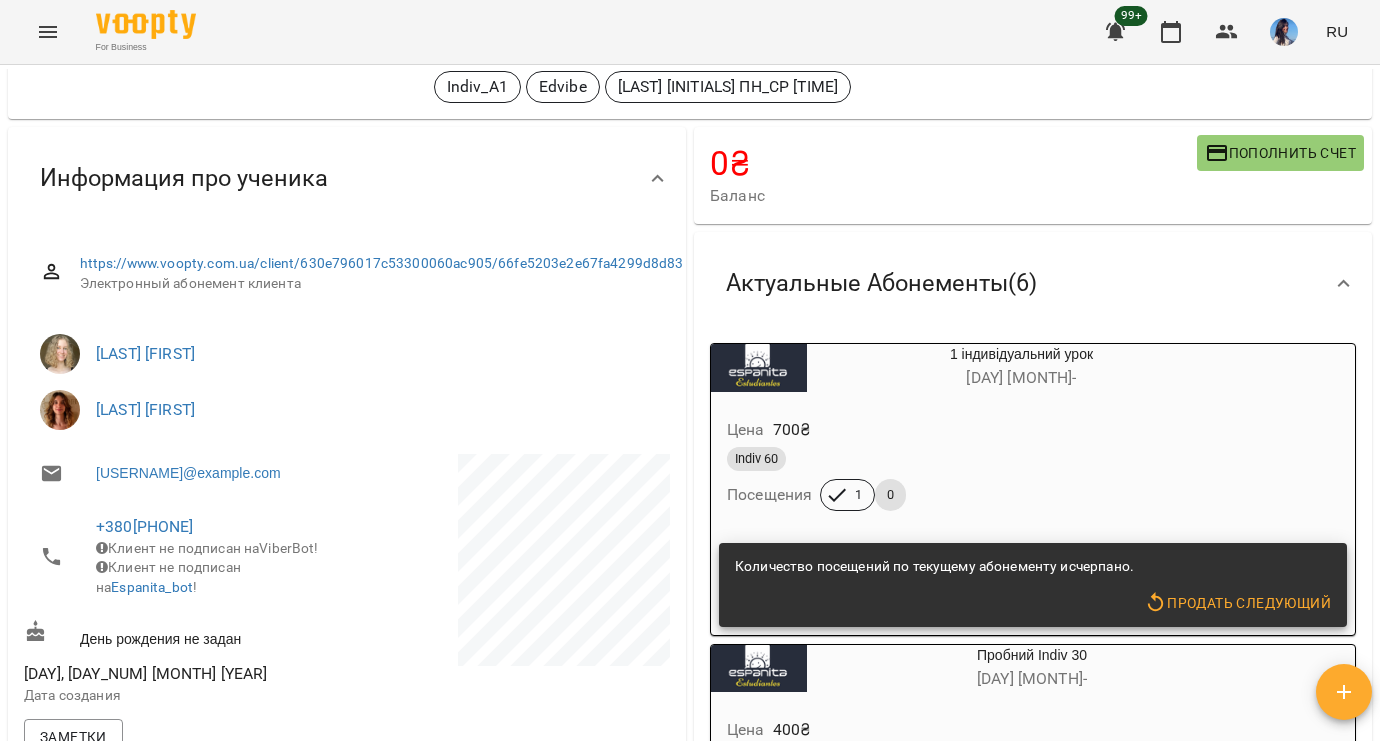 scroll, scrollTop: 0, scrollLeft: 0, axis: both 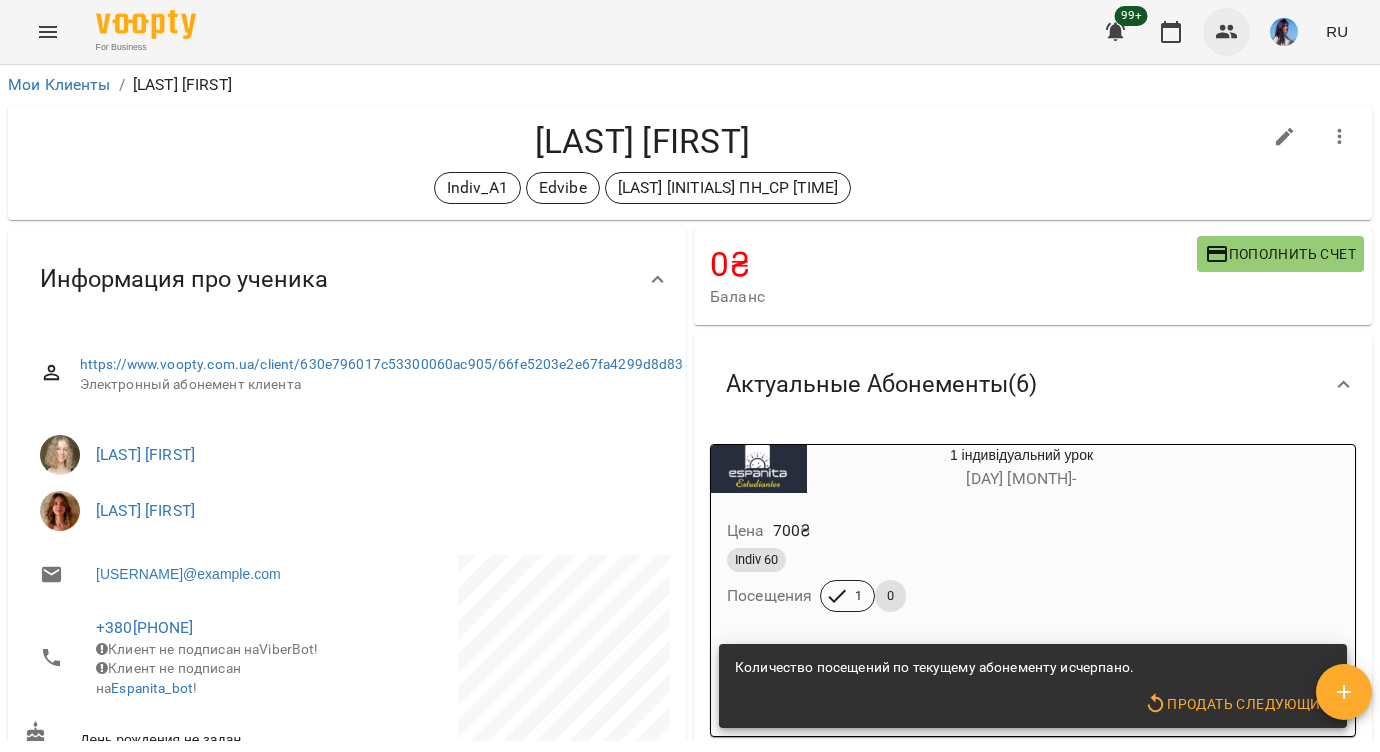 click 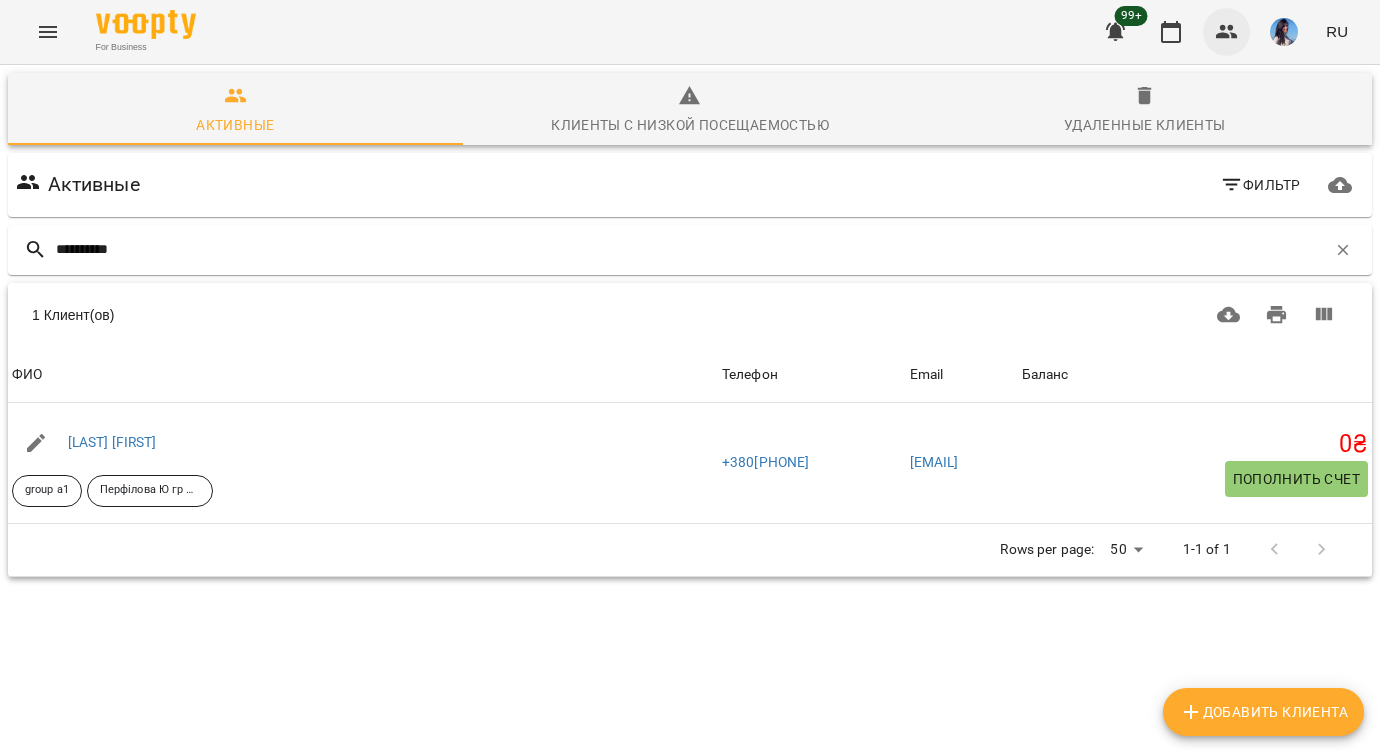 type on "**********" 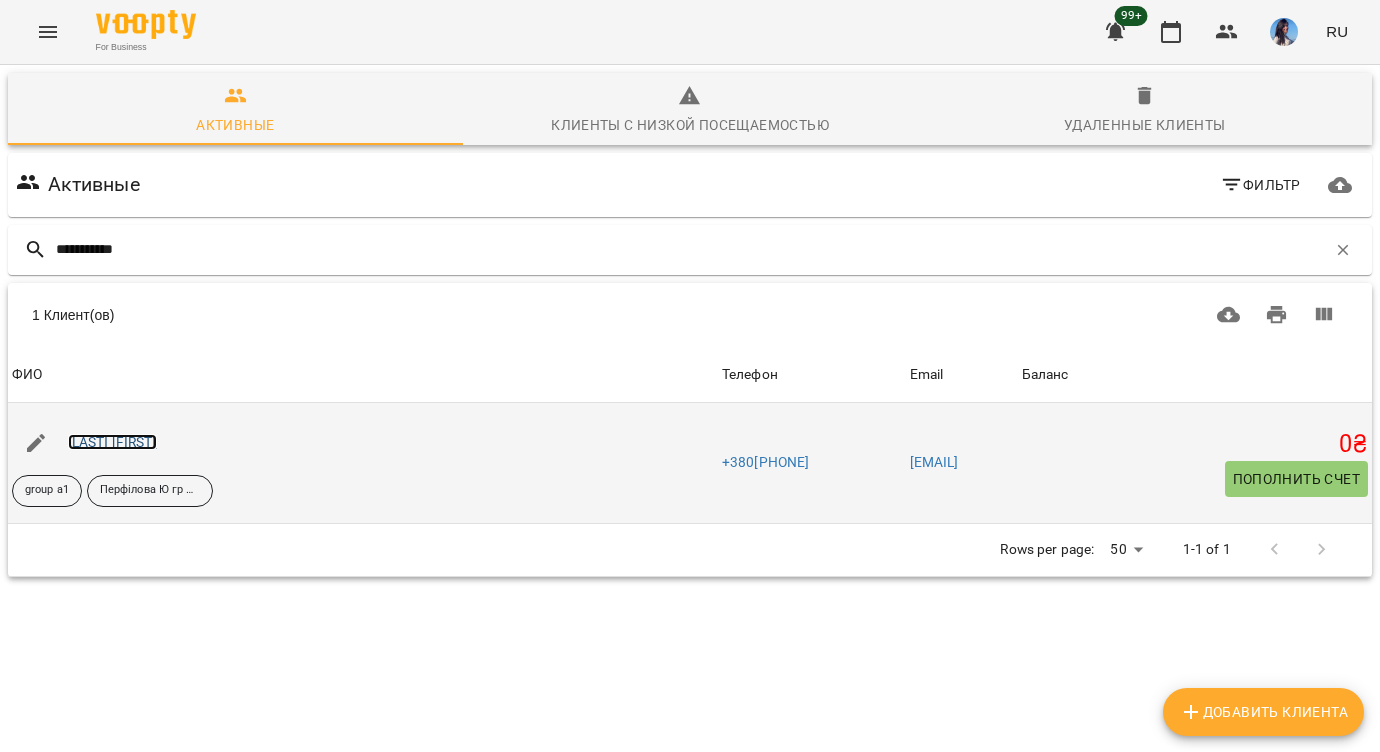 click on "[LAST] [FIRST]" at bounding box center (112, 442) 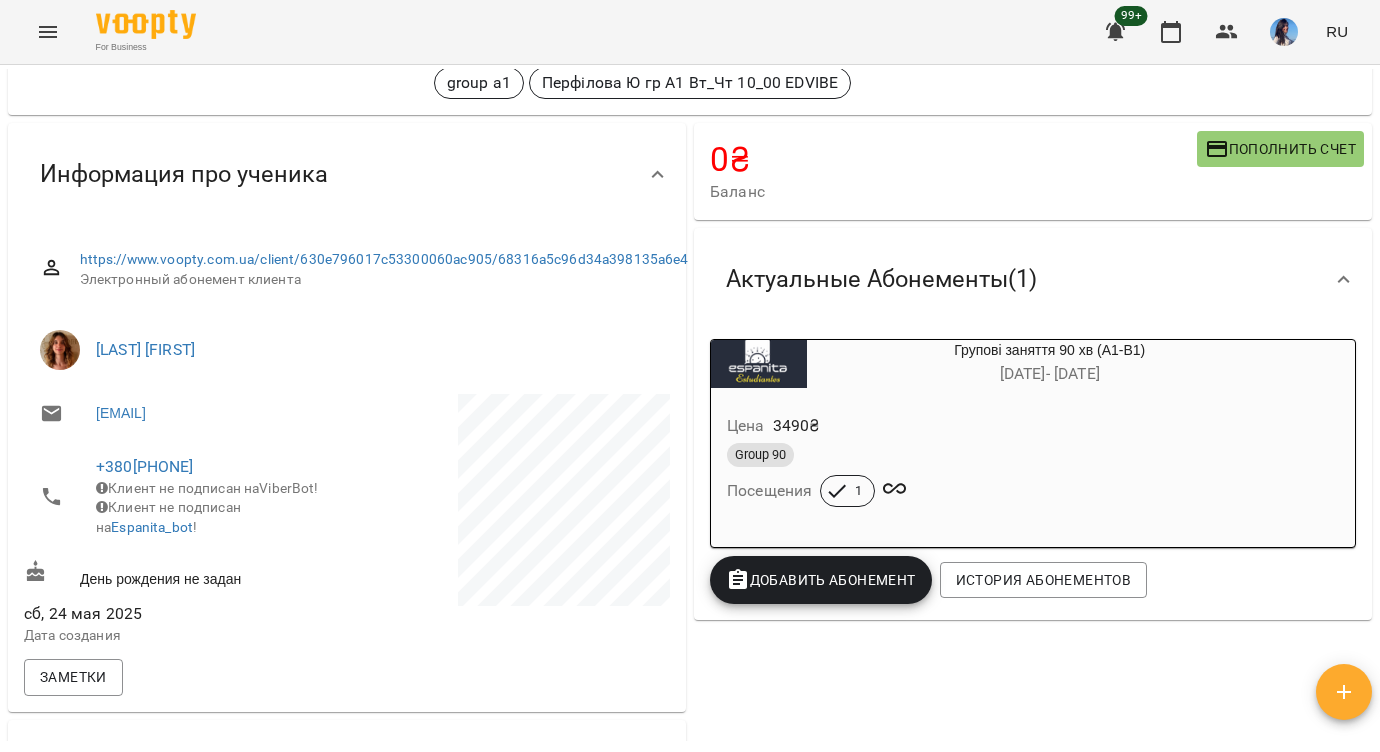 scroll, scrollTop: 0, scrollLeft: 0, axis: both 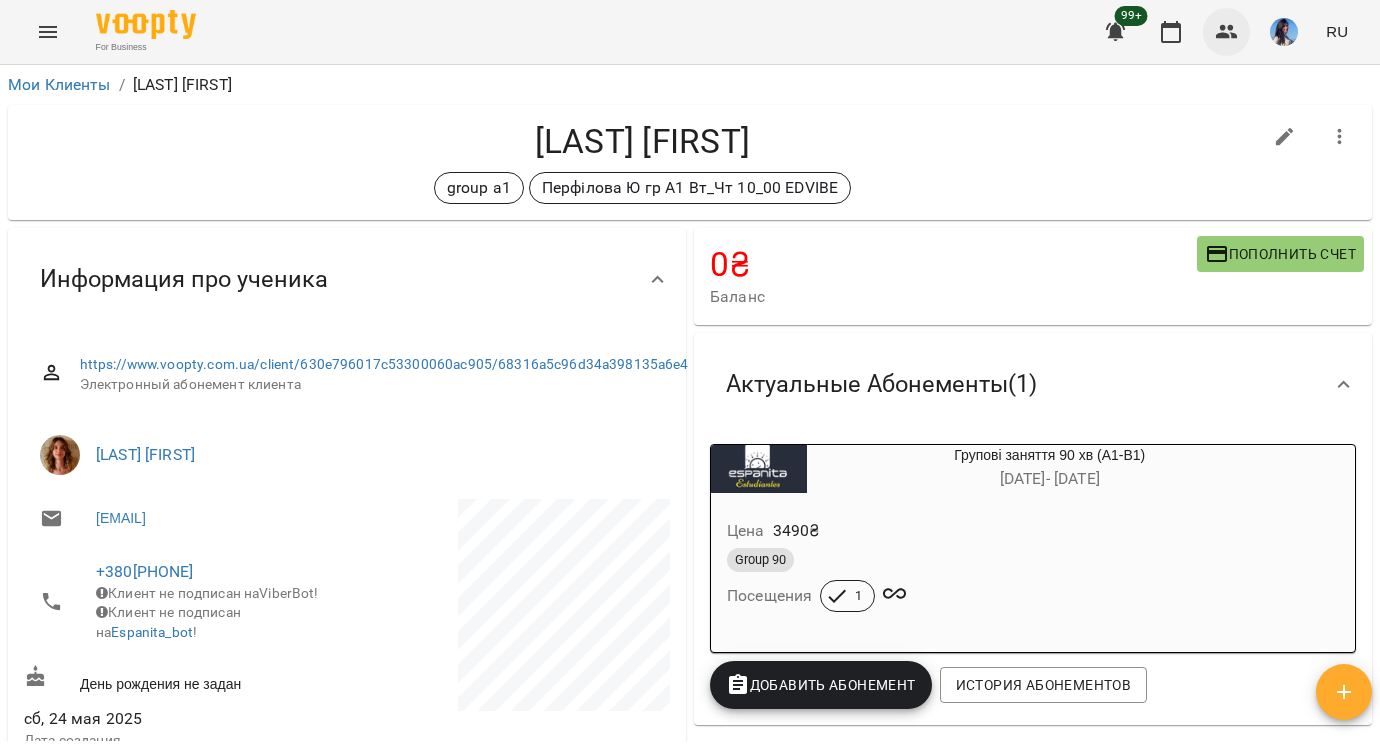 click 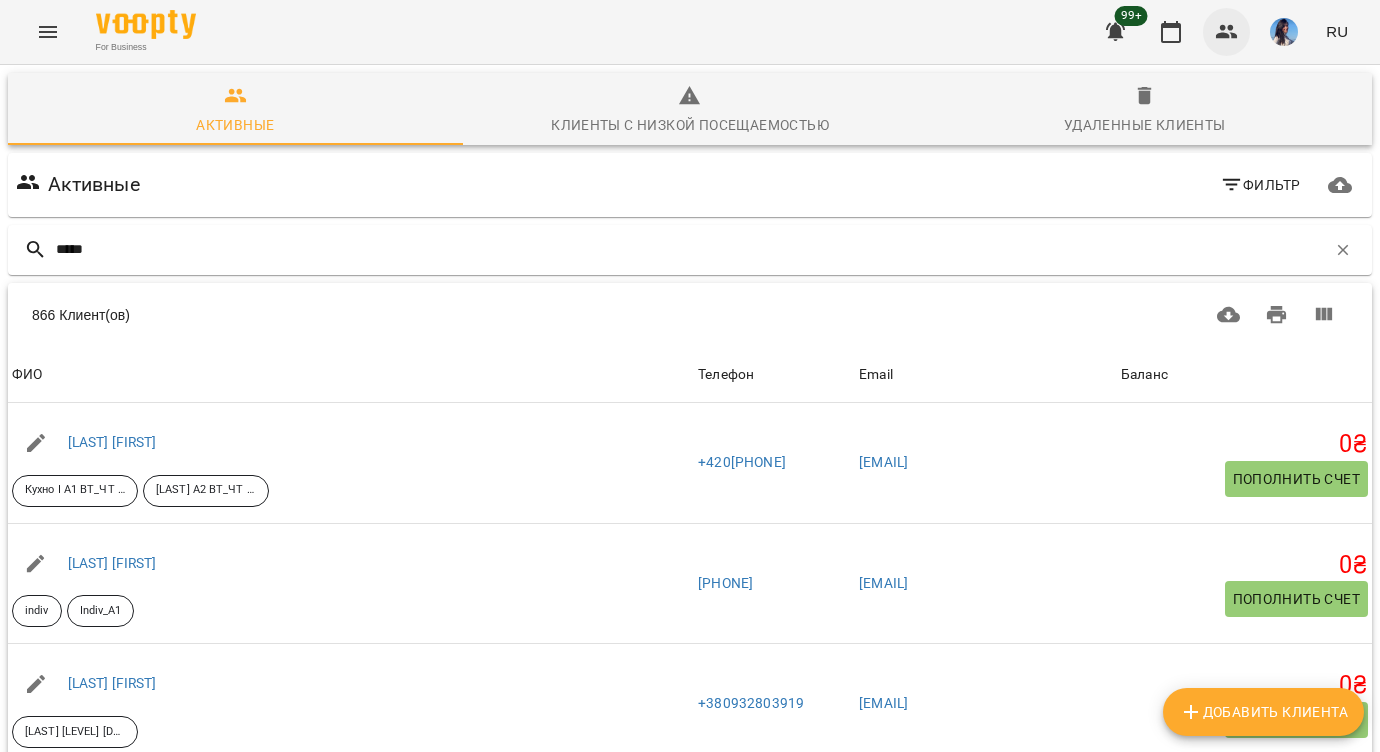 type on "******" 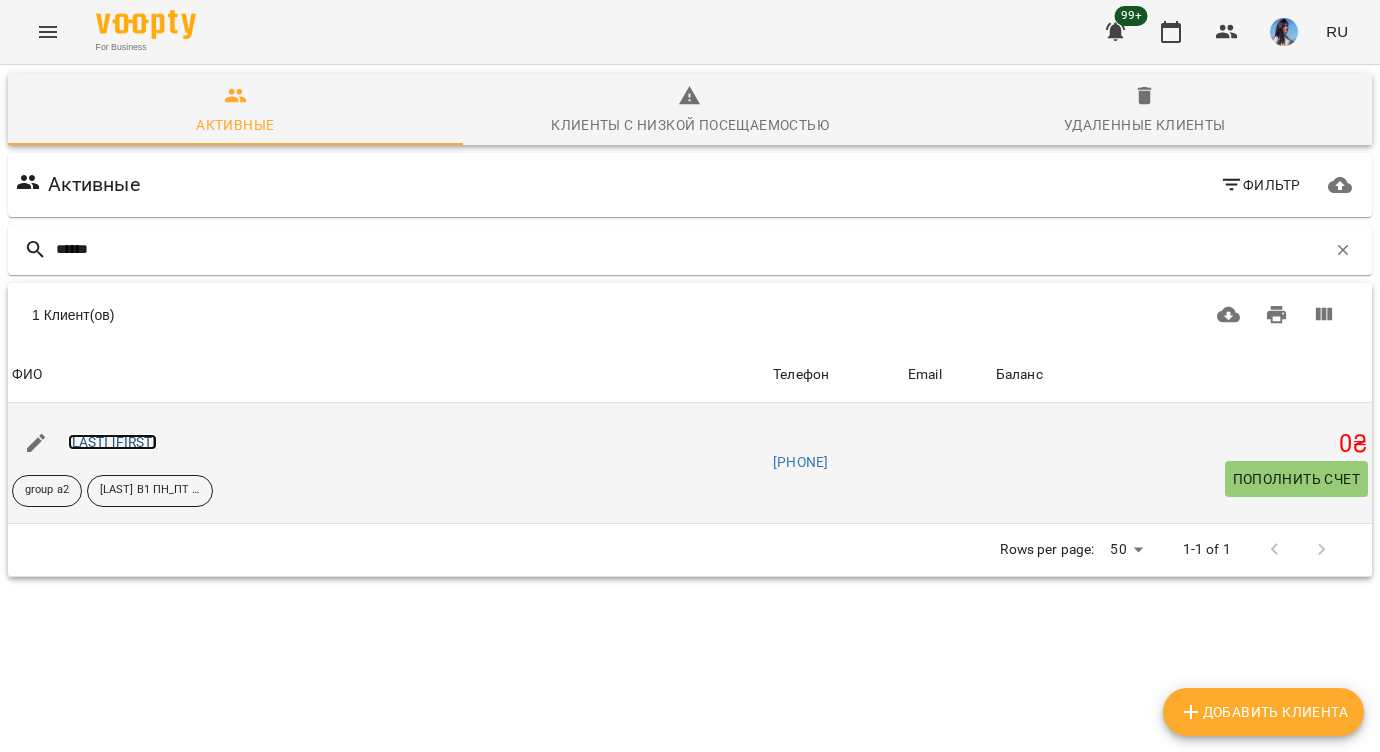 click on "[LAST] [FIRST]" at bounding box center (112, 442) 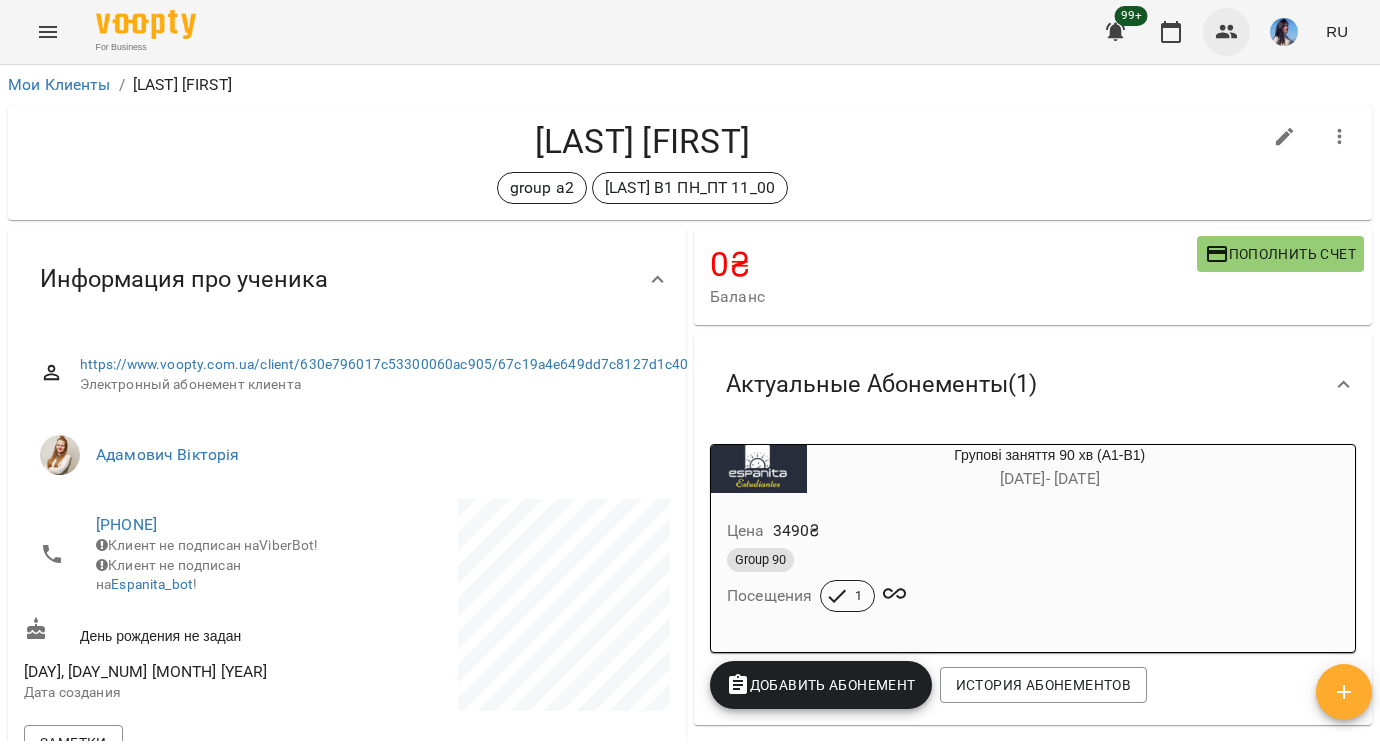 click 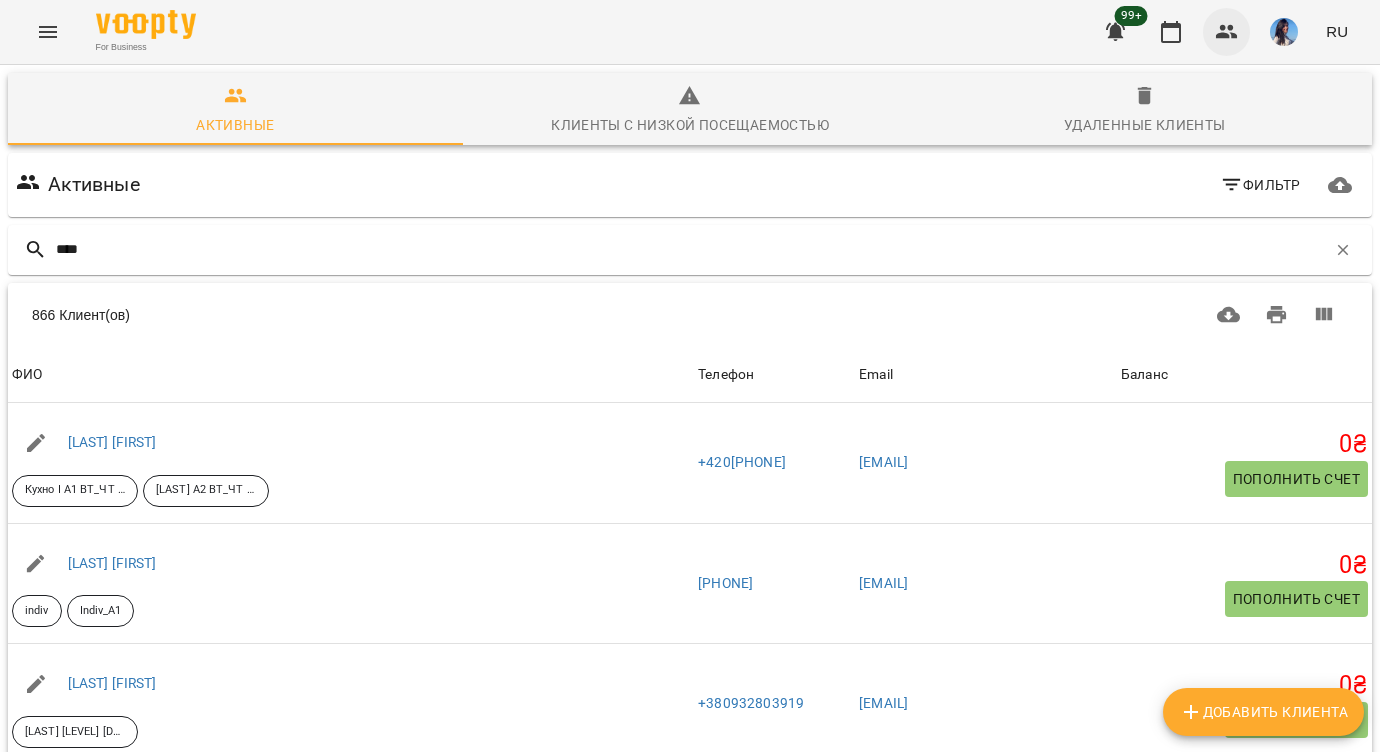 type on "*****" 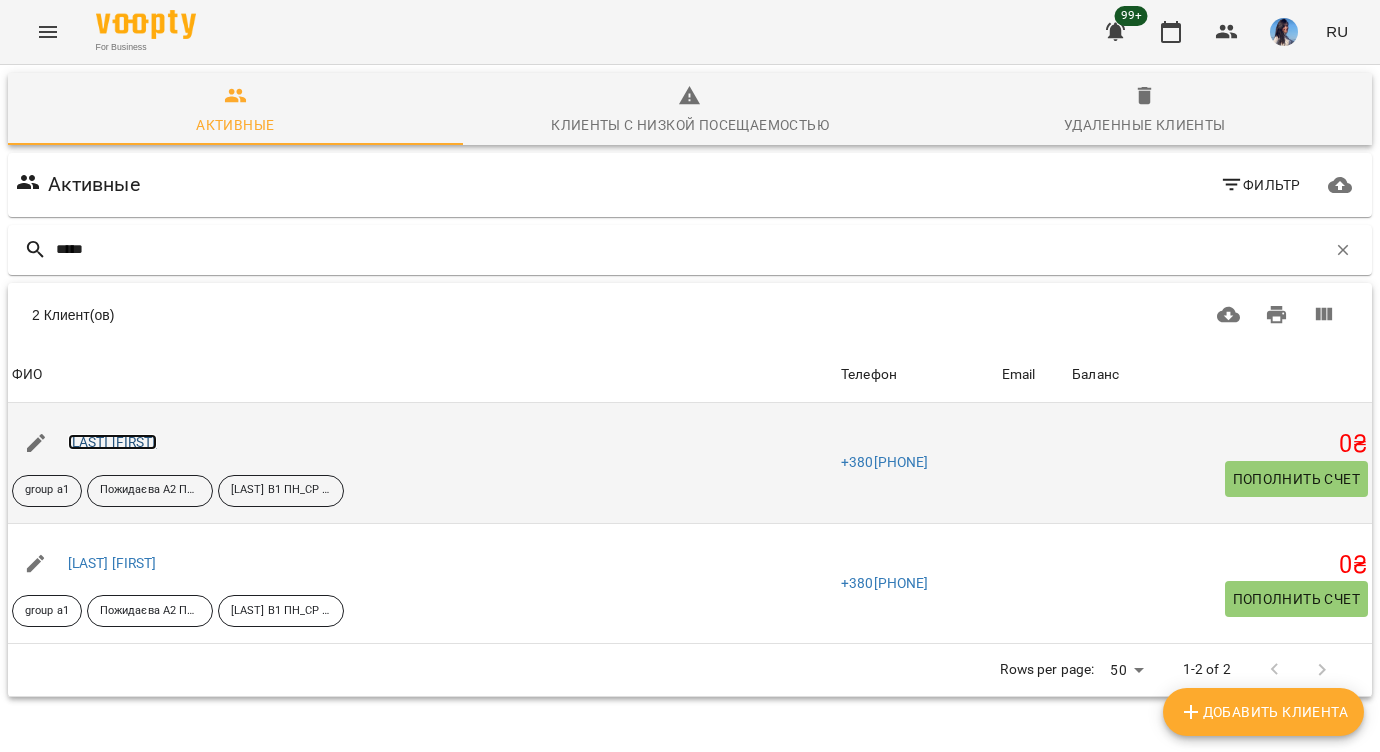 click on "[LAST] [FIRST]" at bounding box center [112, 442] 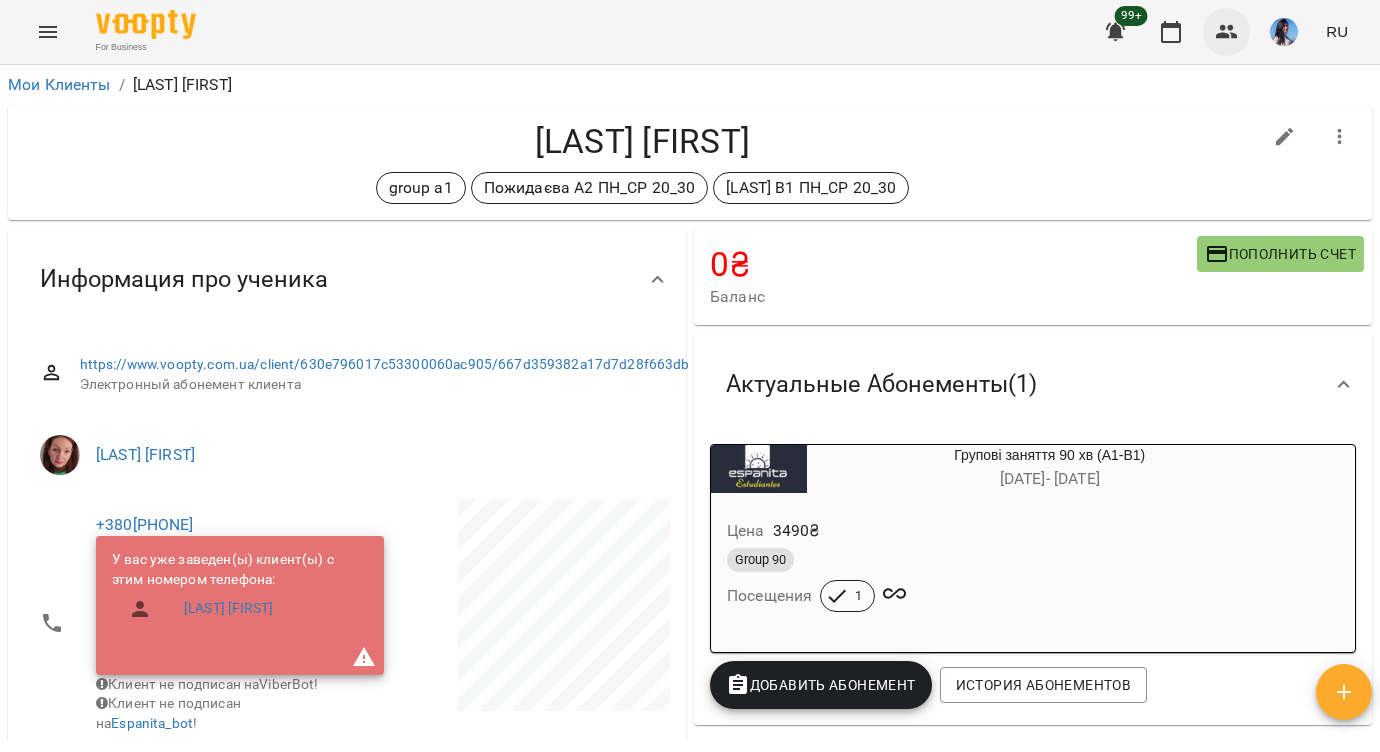 click at bounding box center [1227, 32] 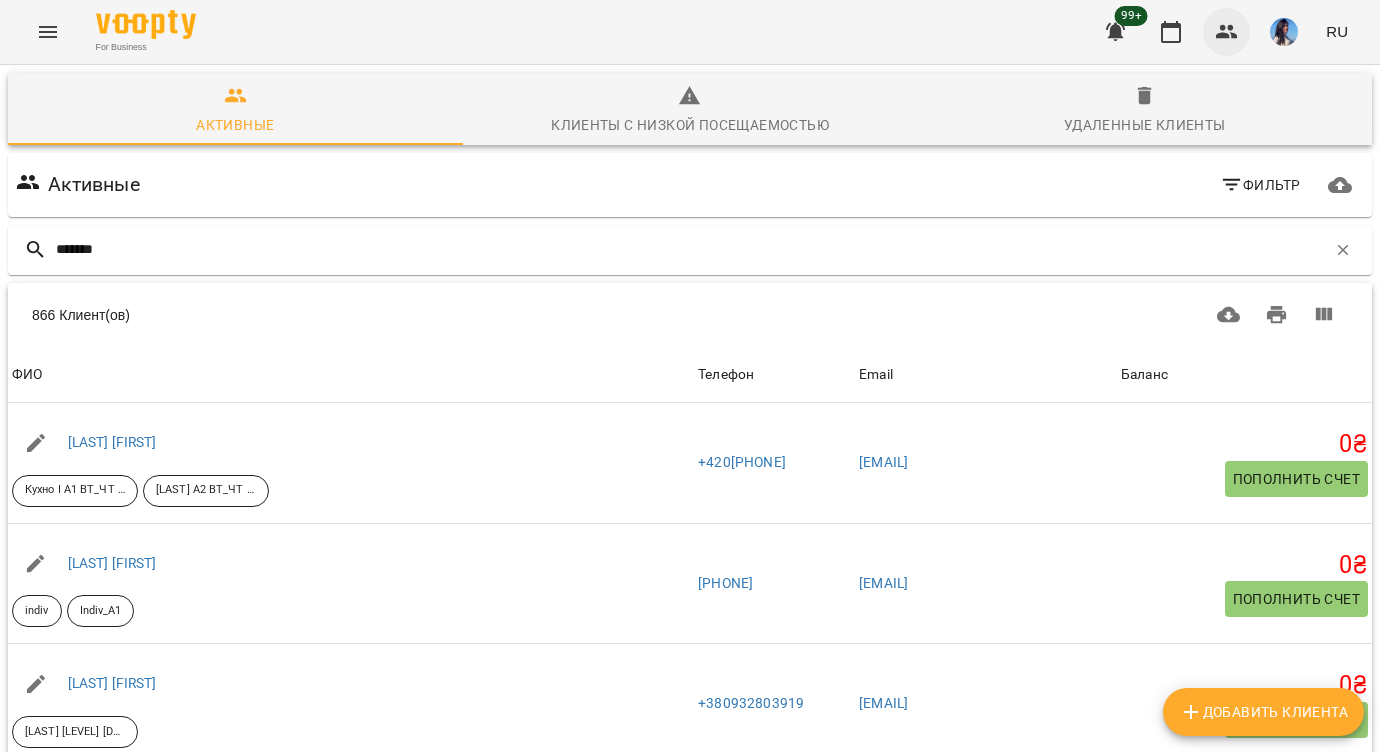 type on "********" 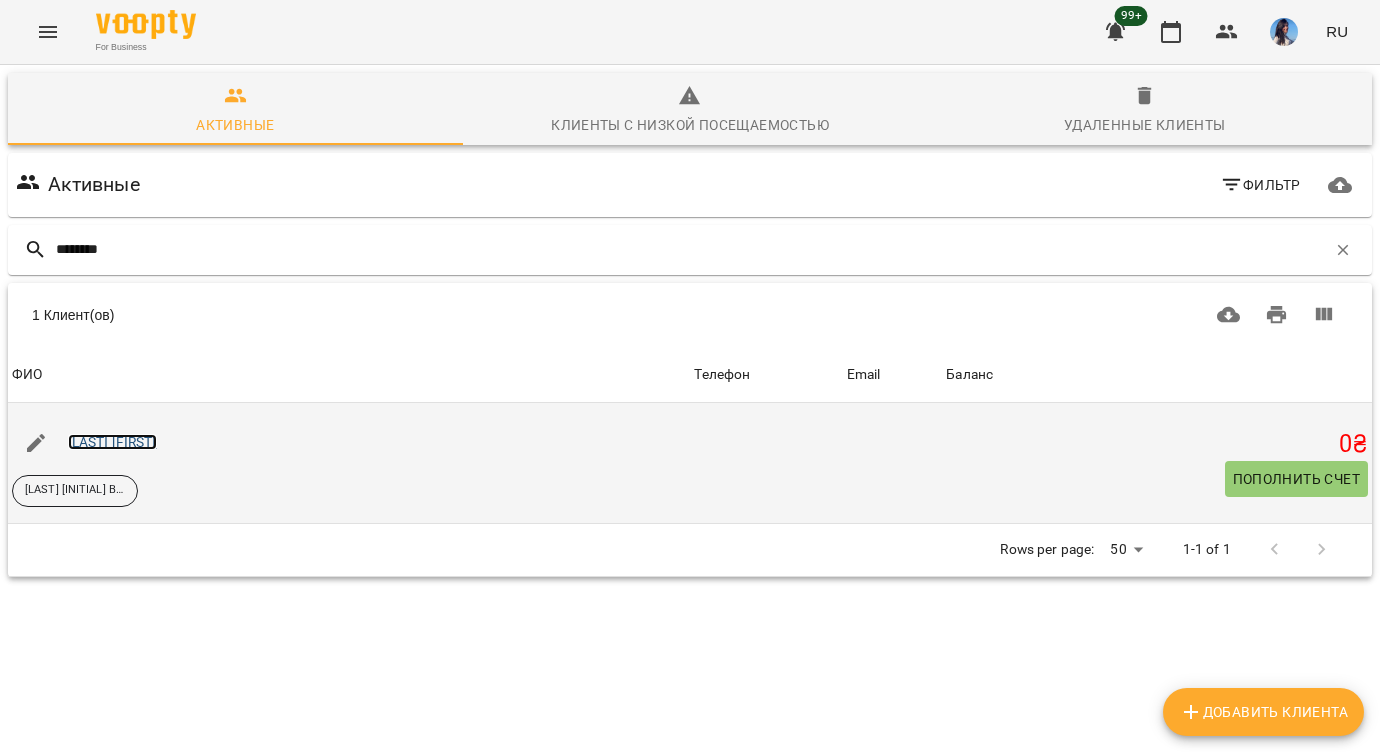 click on "[LAST] [FIRST]" at bounding box center (112, 442) 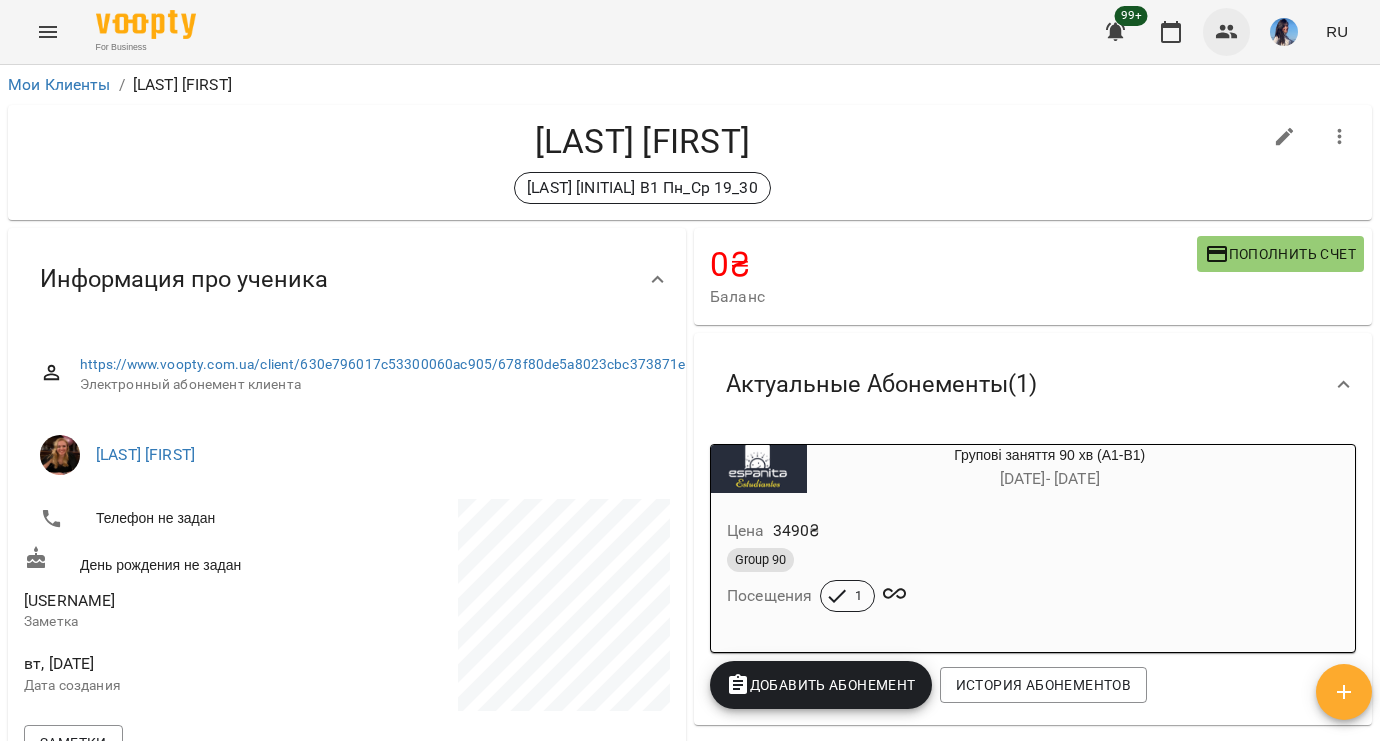 click at bounding box center (1227, 32) 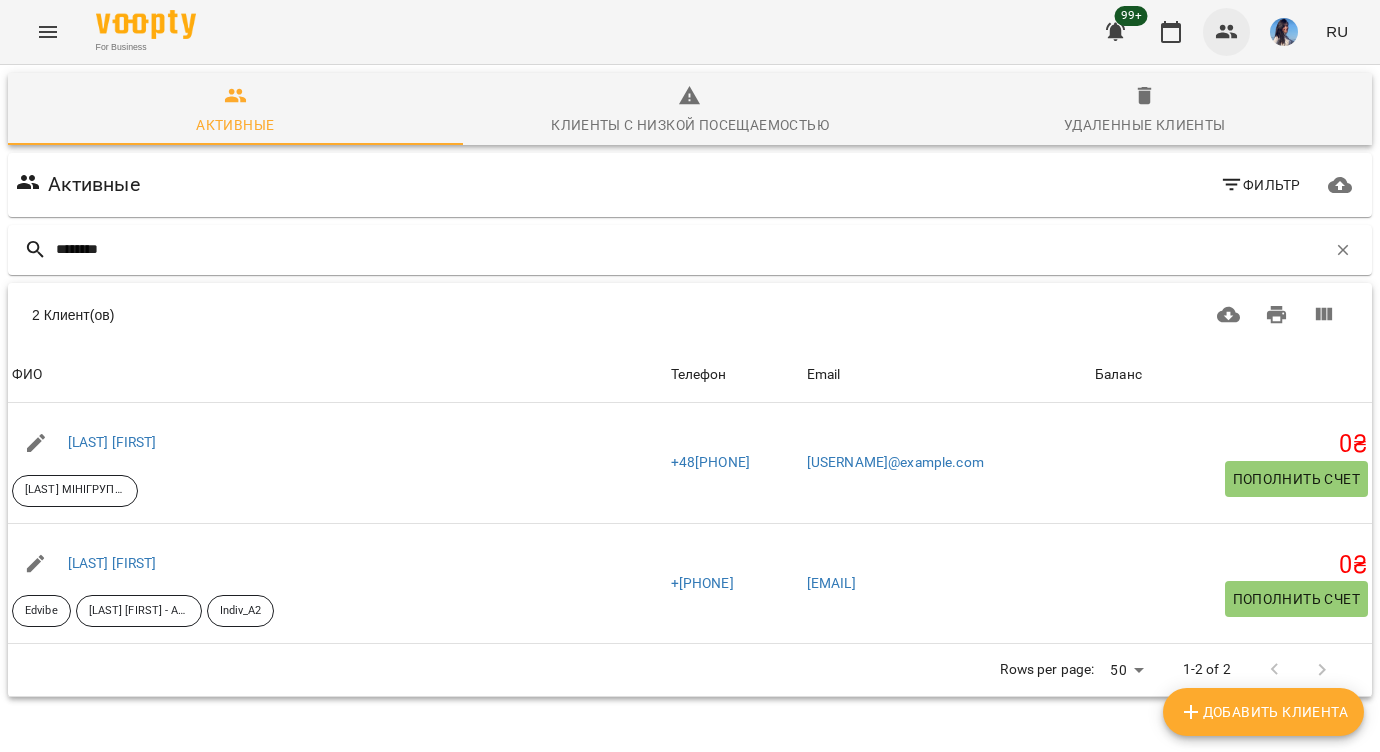 type on "*********" 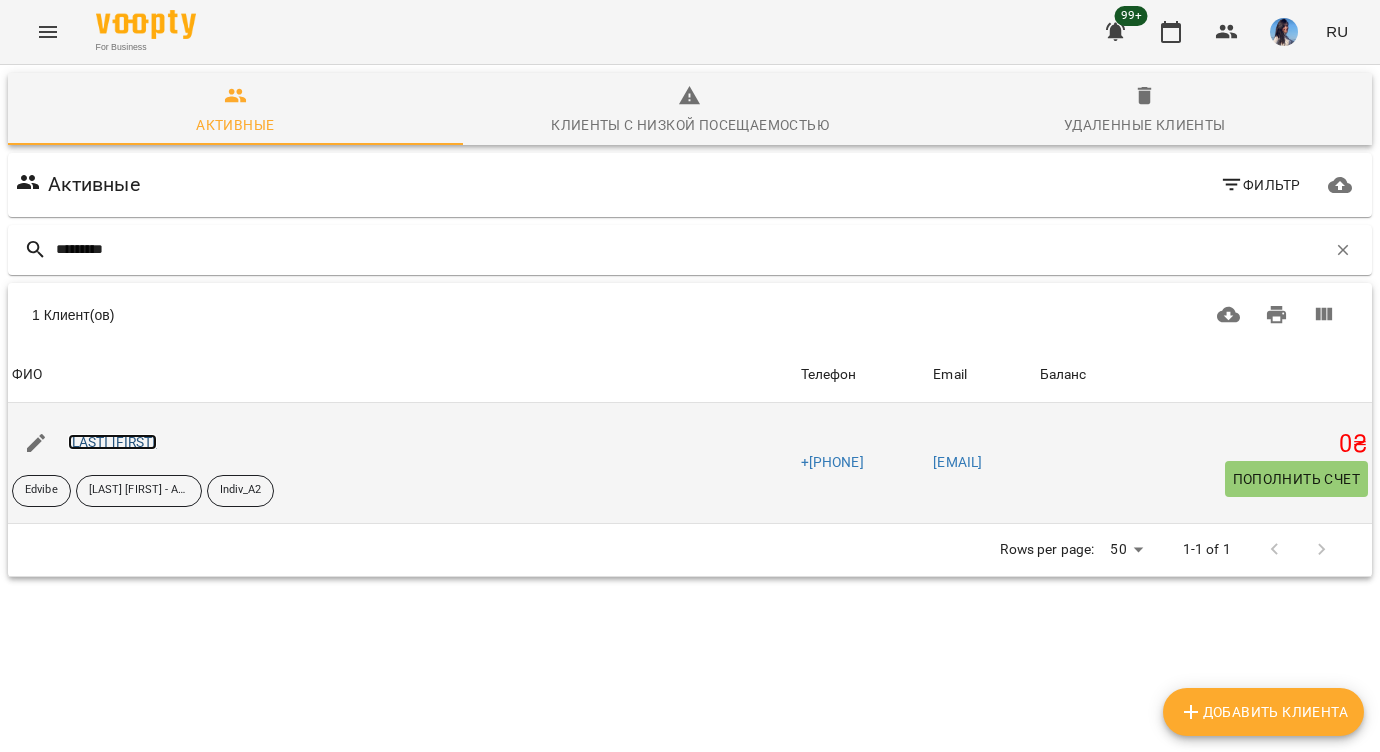 click on "[LAST] [FIRST]" at bounding box center (112, 442) 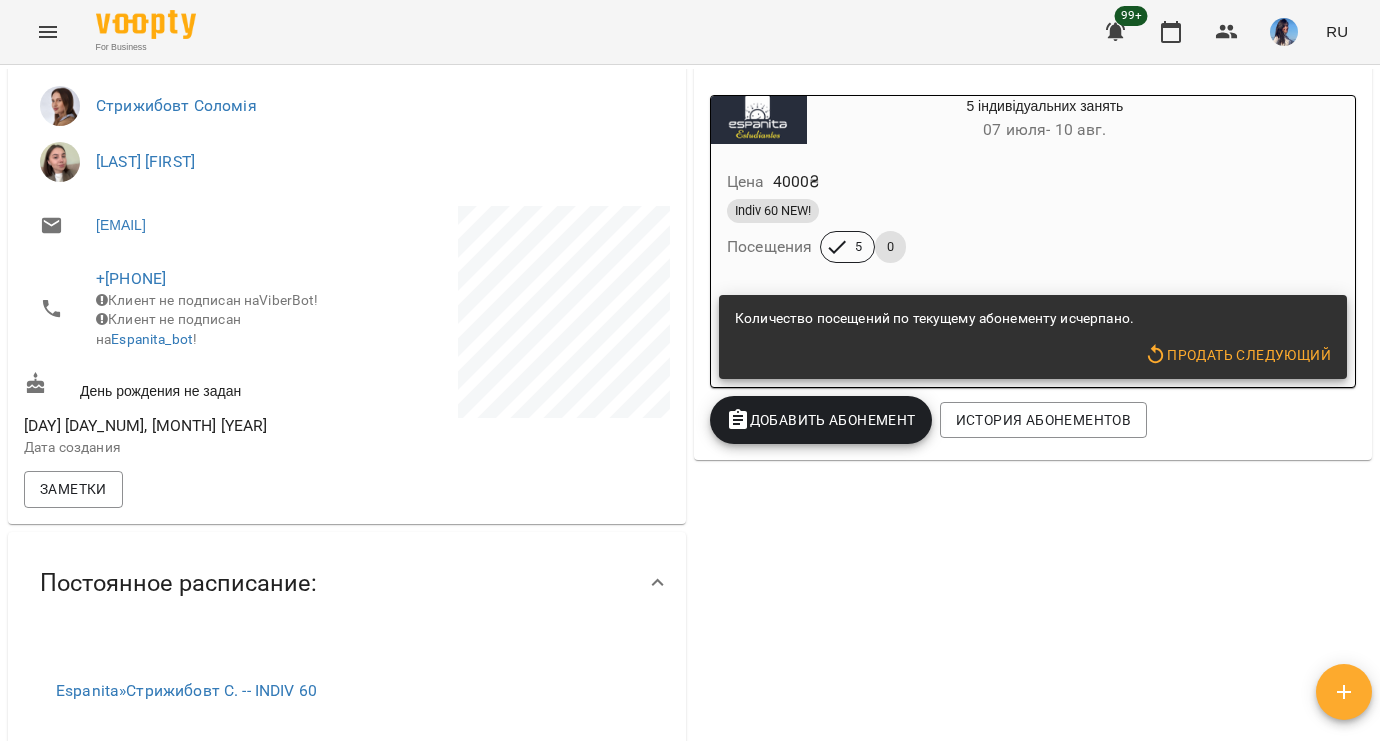 scroll, scrollTop: 246, scrollLeft: 0, axis: vertical 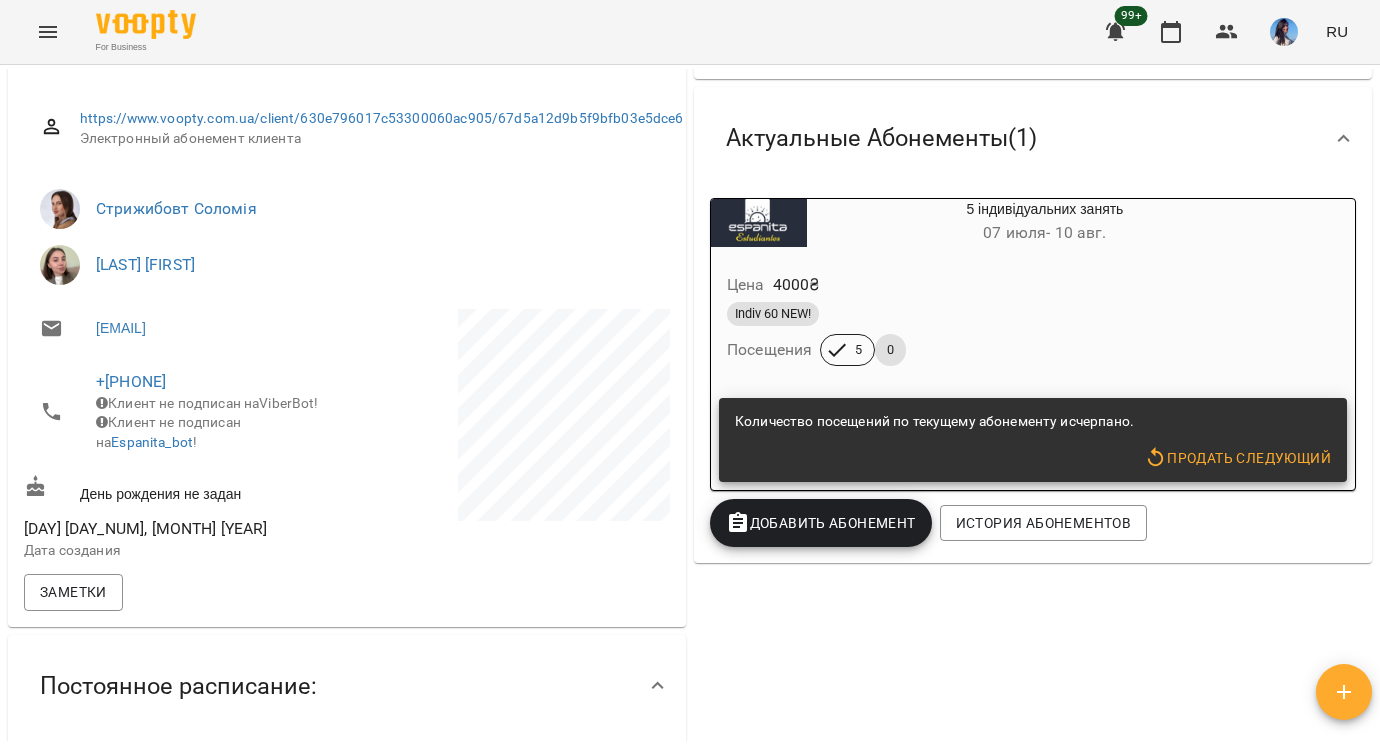 click on "Добавить Абонемент" at bounding box center (821, 523) 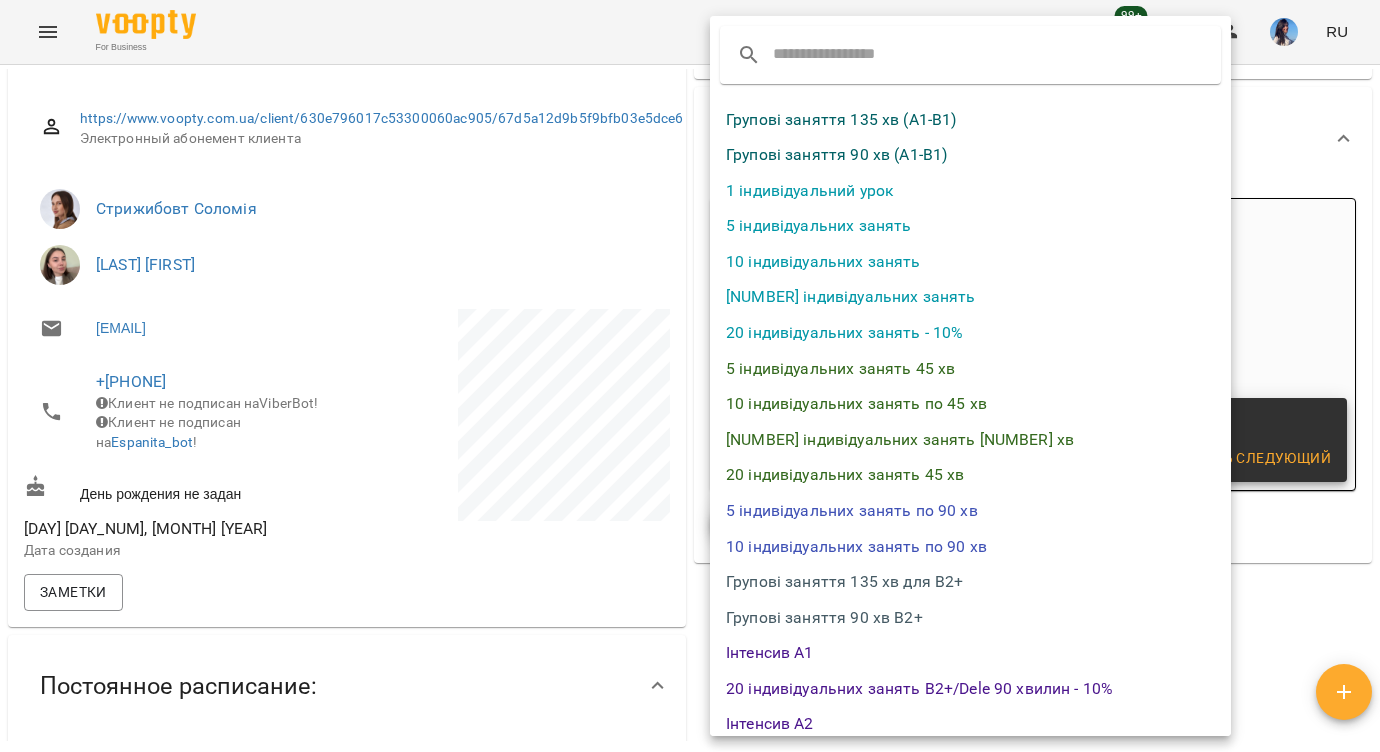 click on "Групові заняття 90 хв (А1-В1)" at bounding box center [970, 155] 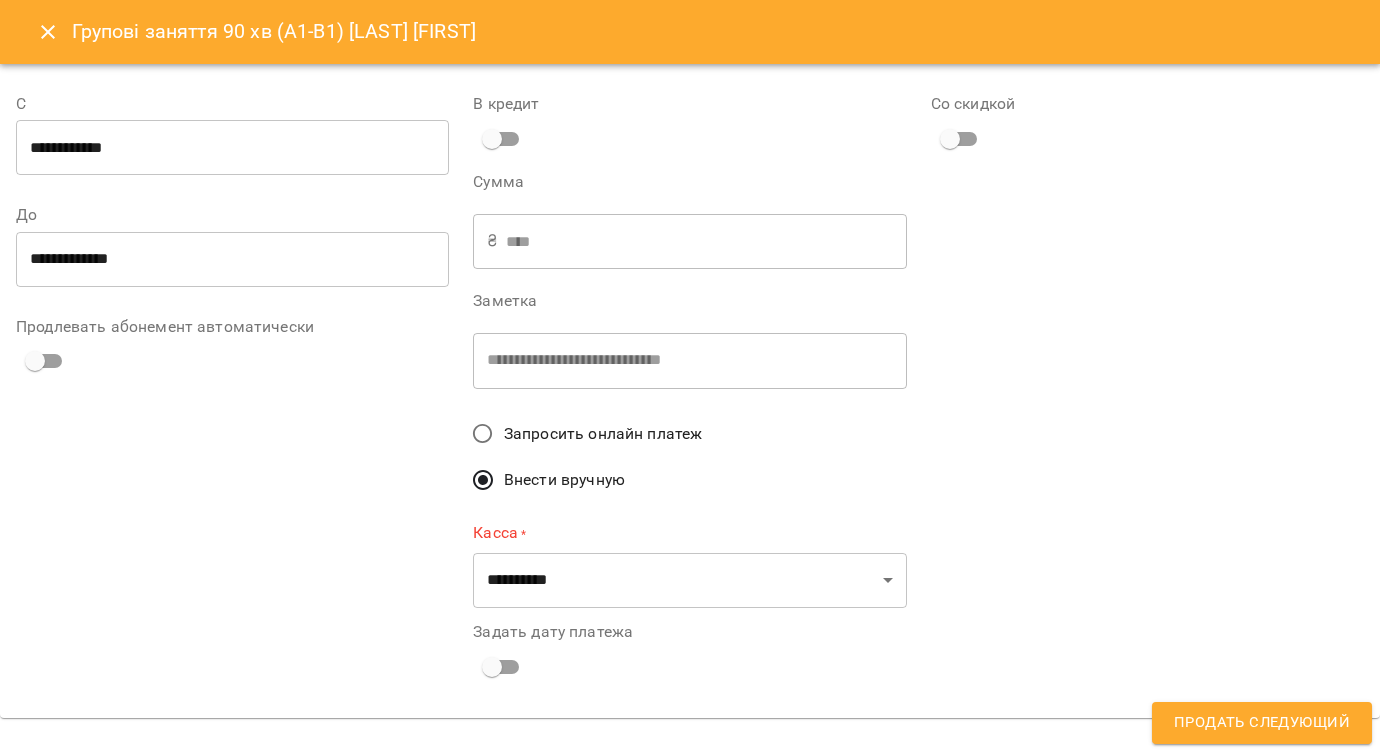click on "**********" at bounding box center [232, 148] 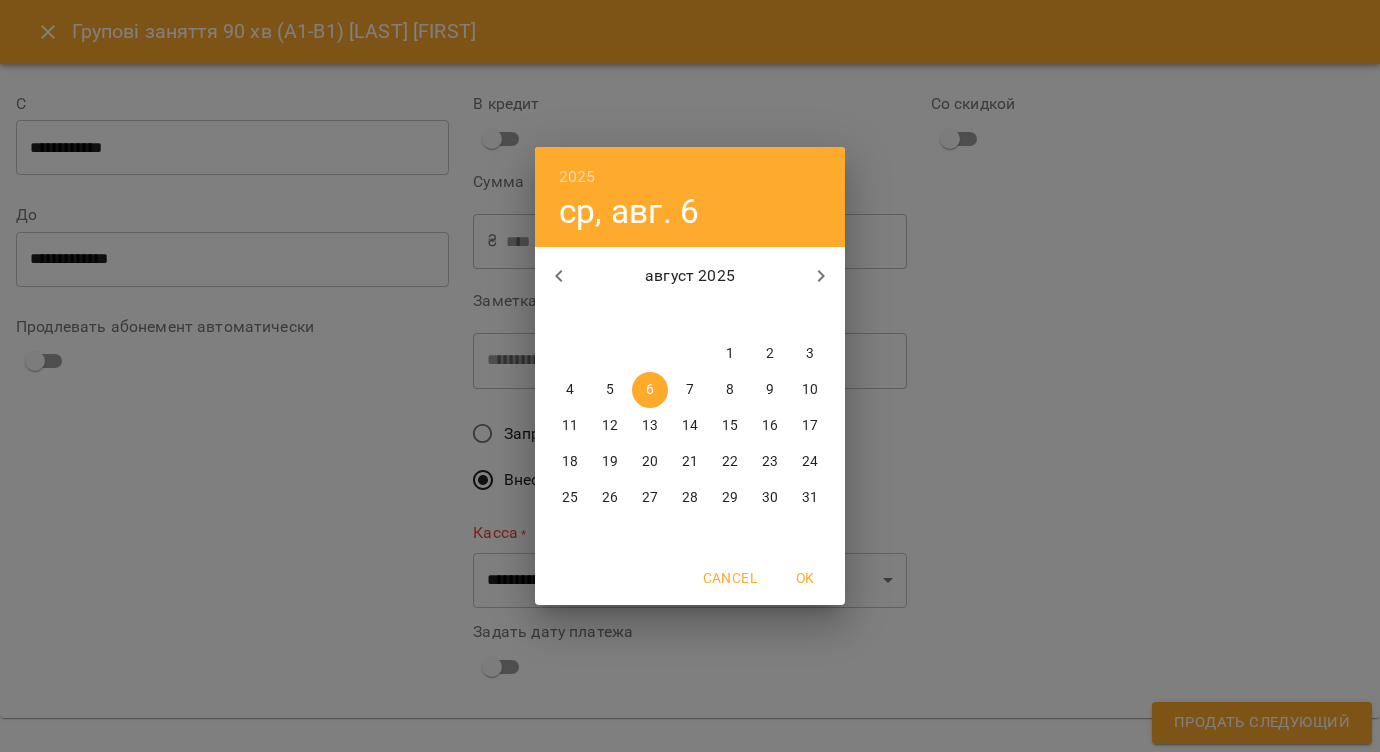 click on "1" at bounding box center (730, 354) 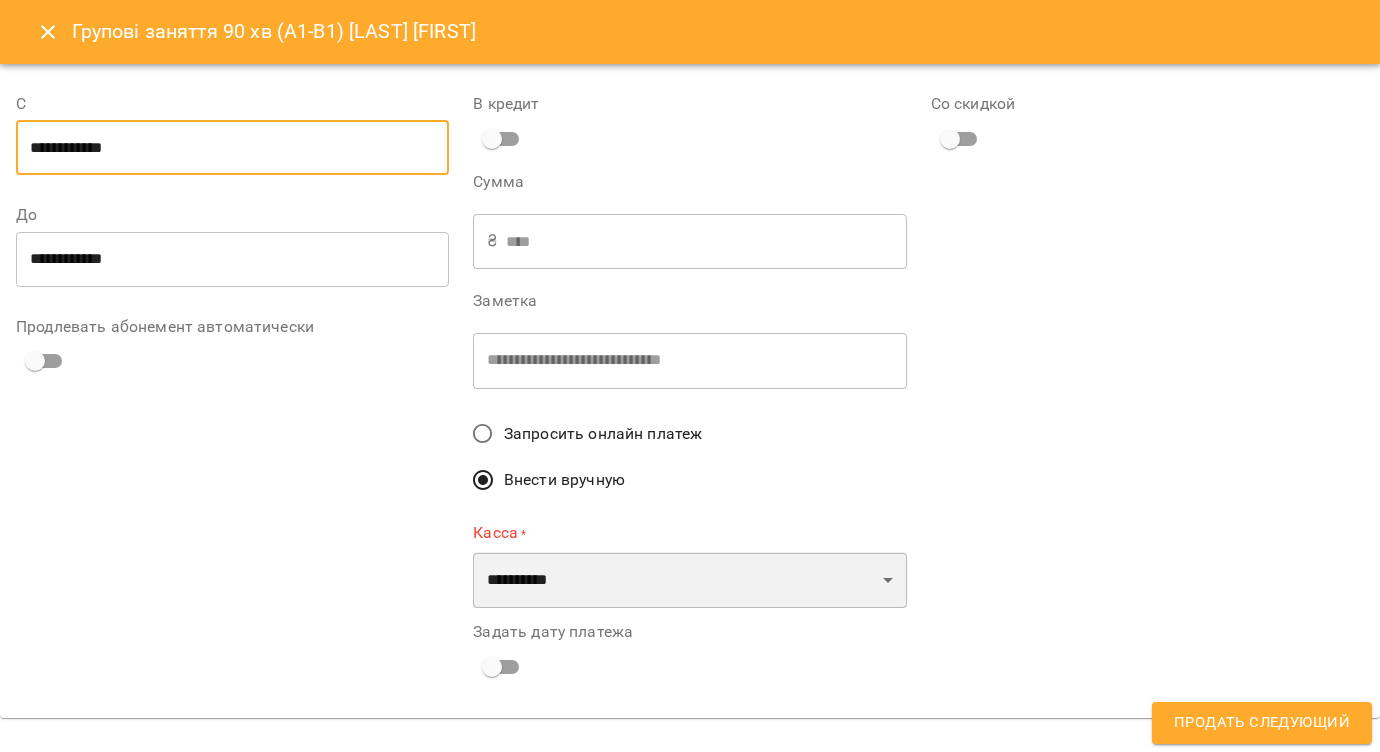 click on "**********" at bounding box center [689, 580] 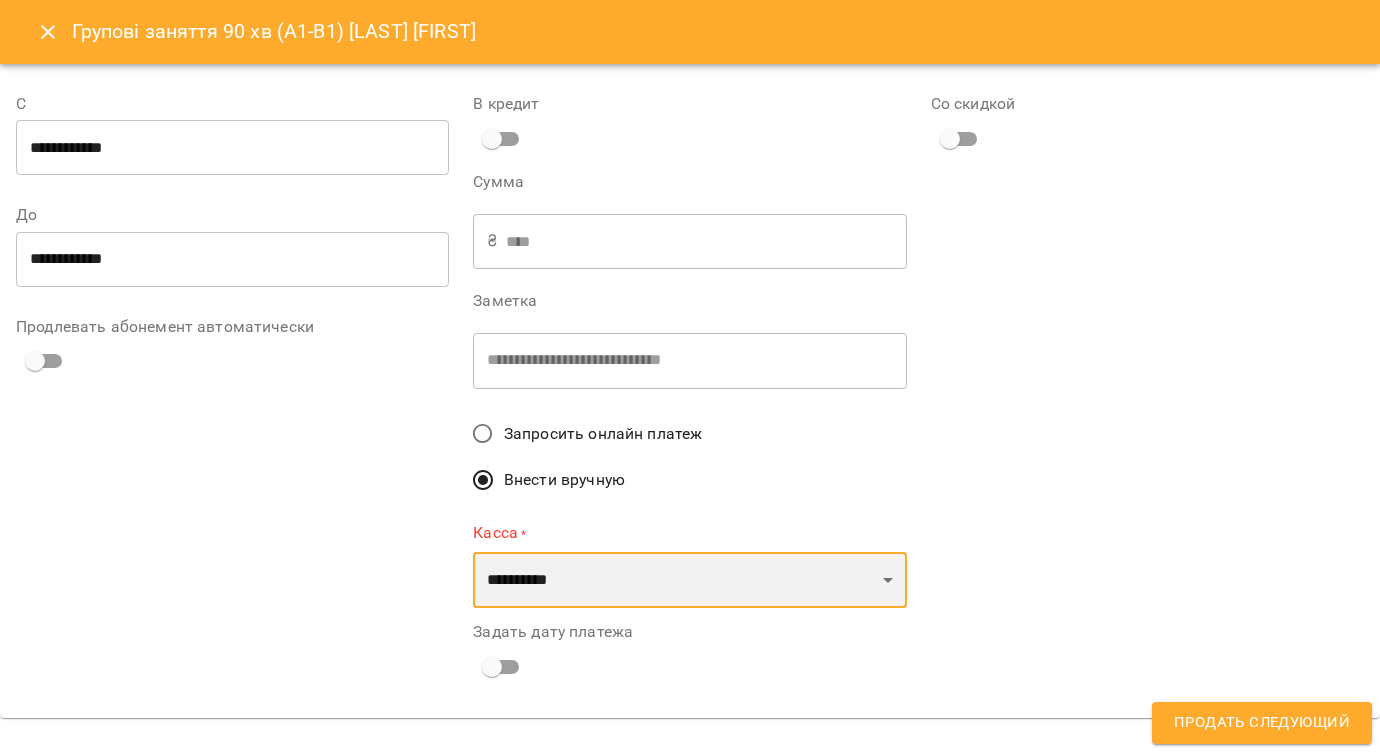 select on "****" 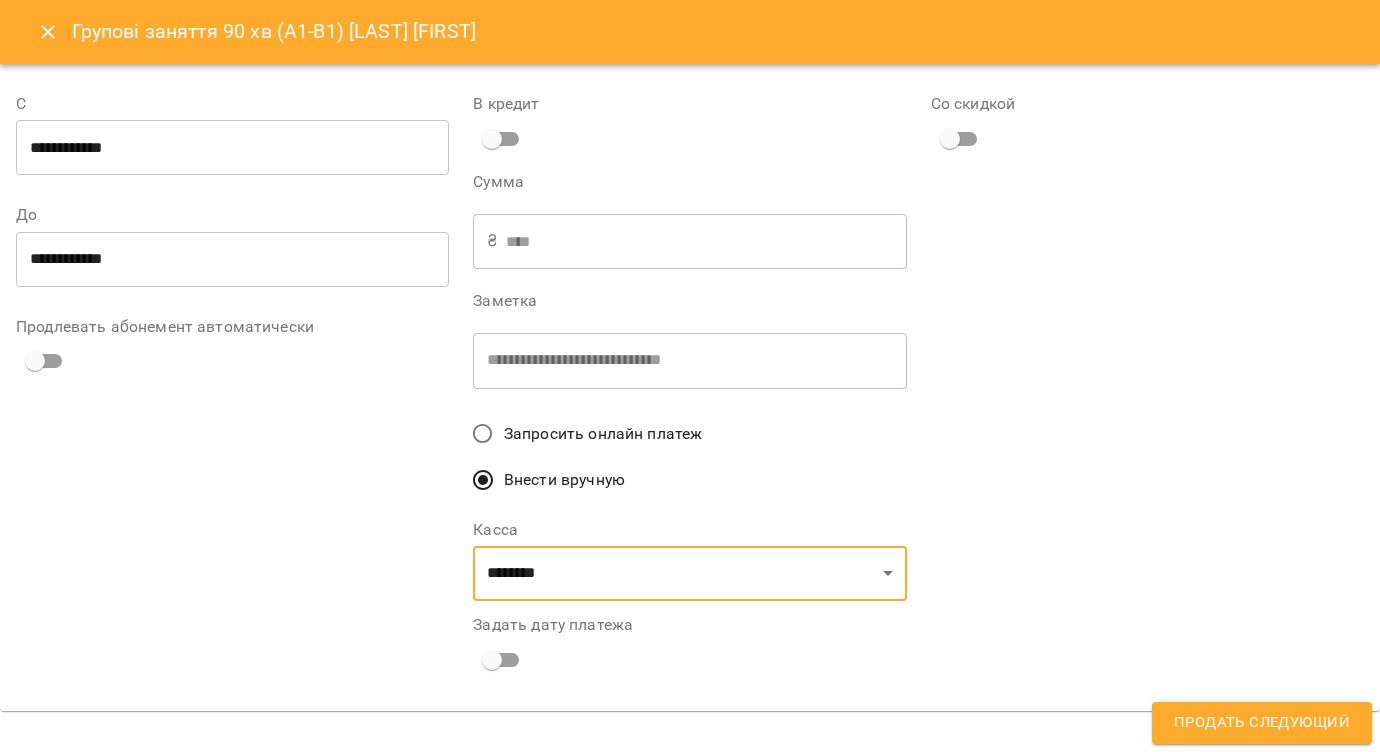 click on "Продать следующий" at bounding box center (1262, 723) 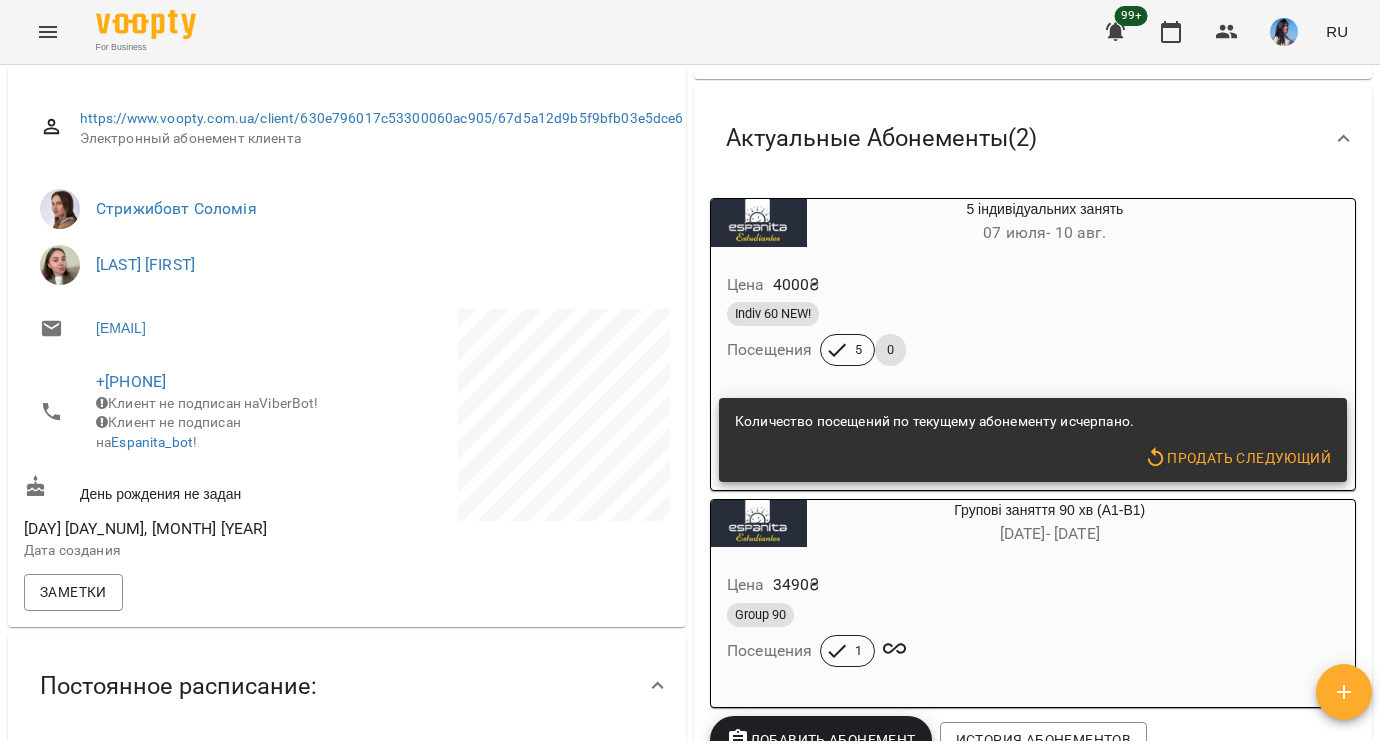 scroll, scrollTop: 0, scrollLeft: 0, axis: both 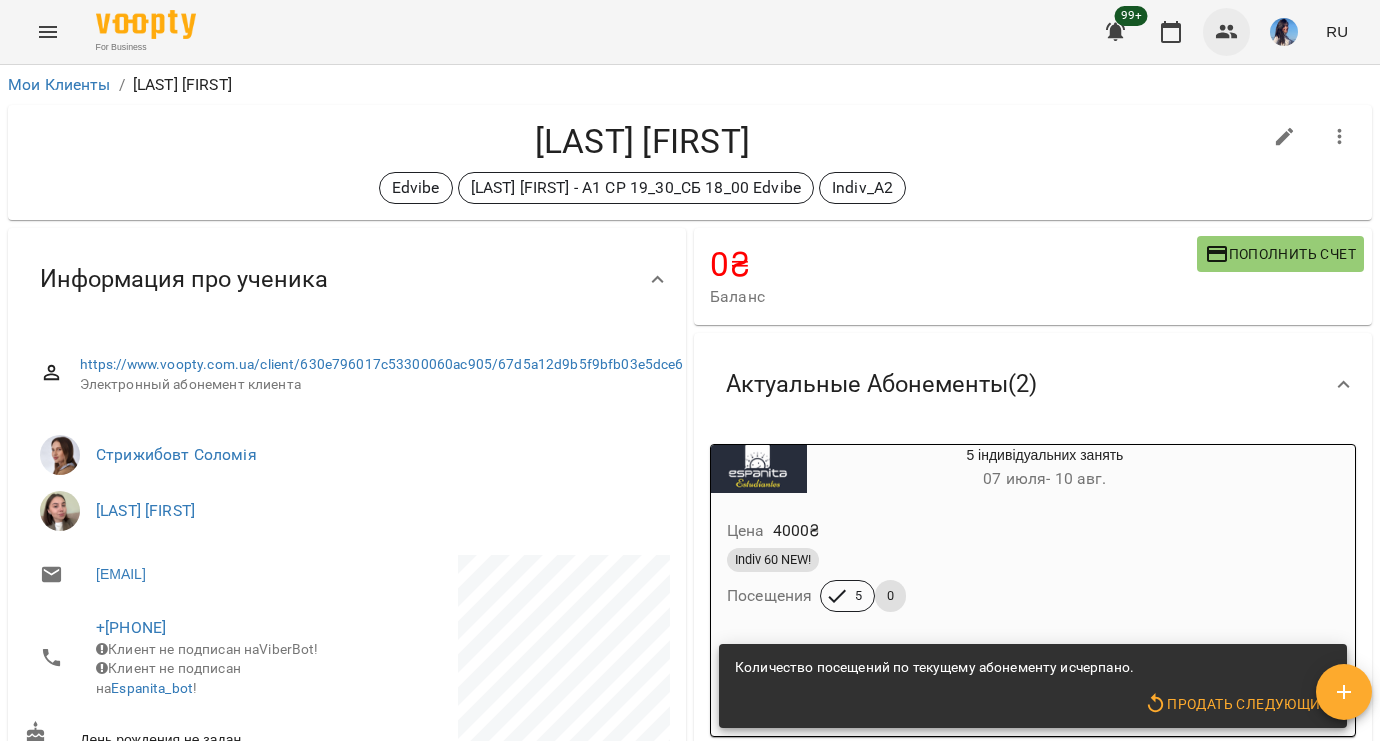 click 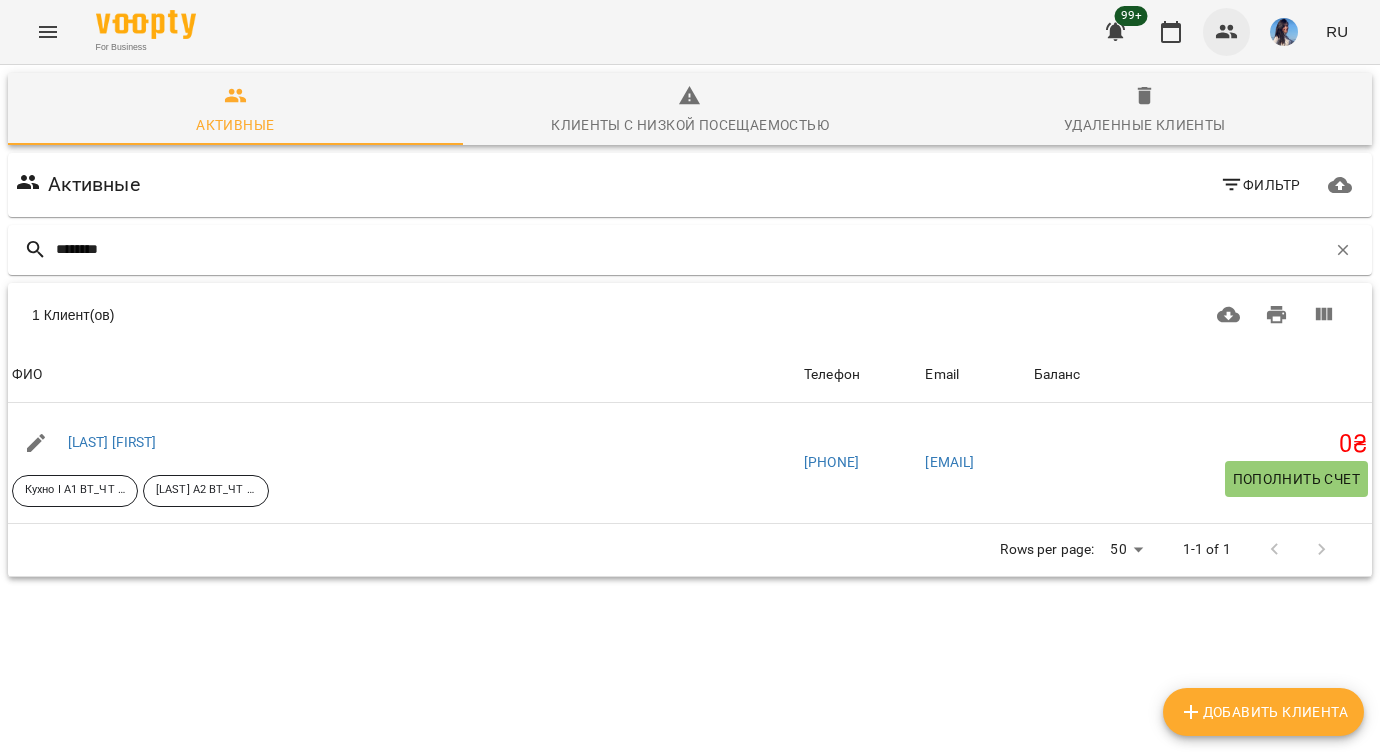 type on "*********" 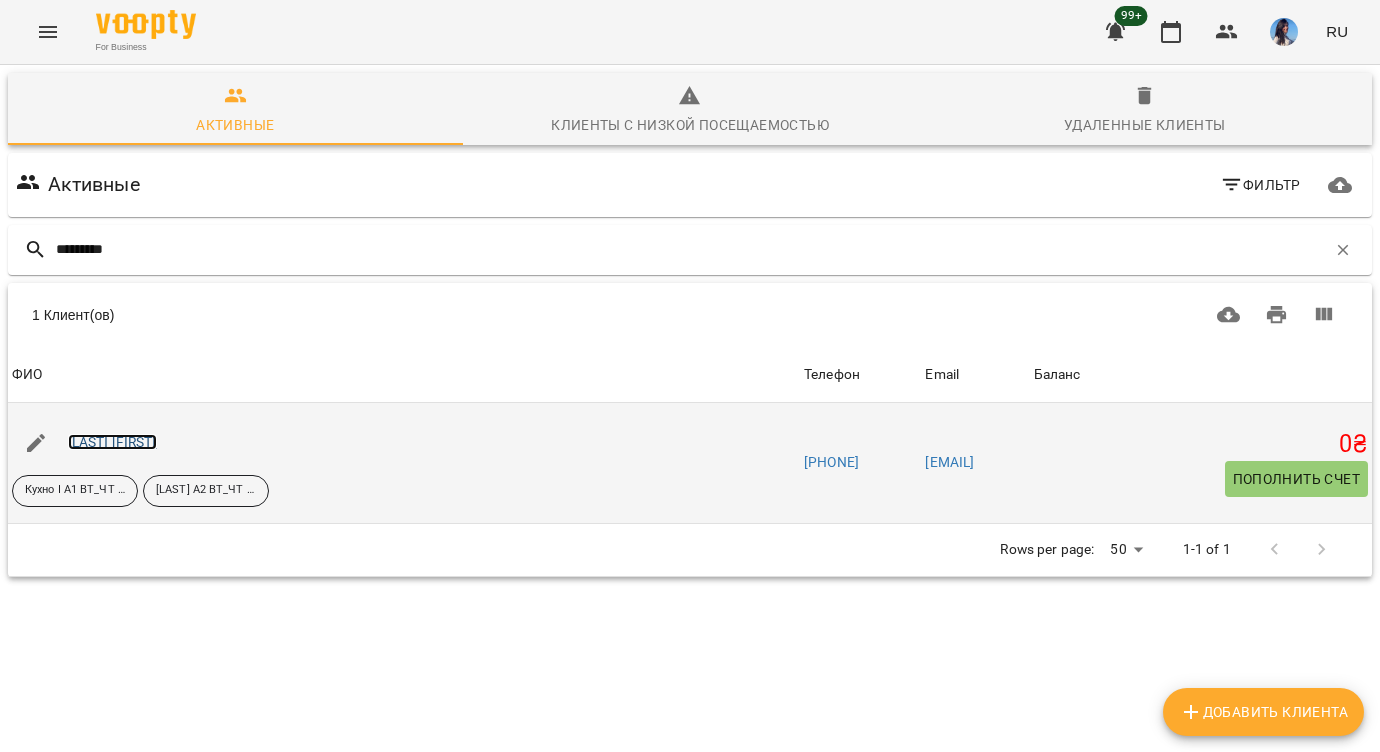 click on "[LAST] [FIRST]" at bounding box center [112, 442] 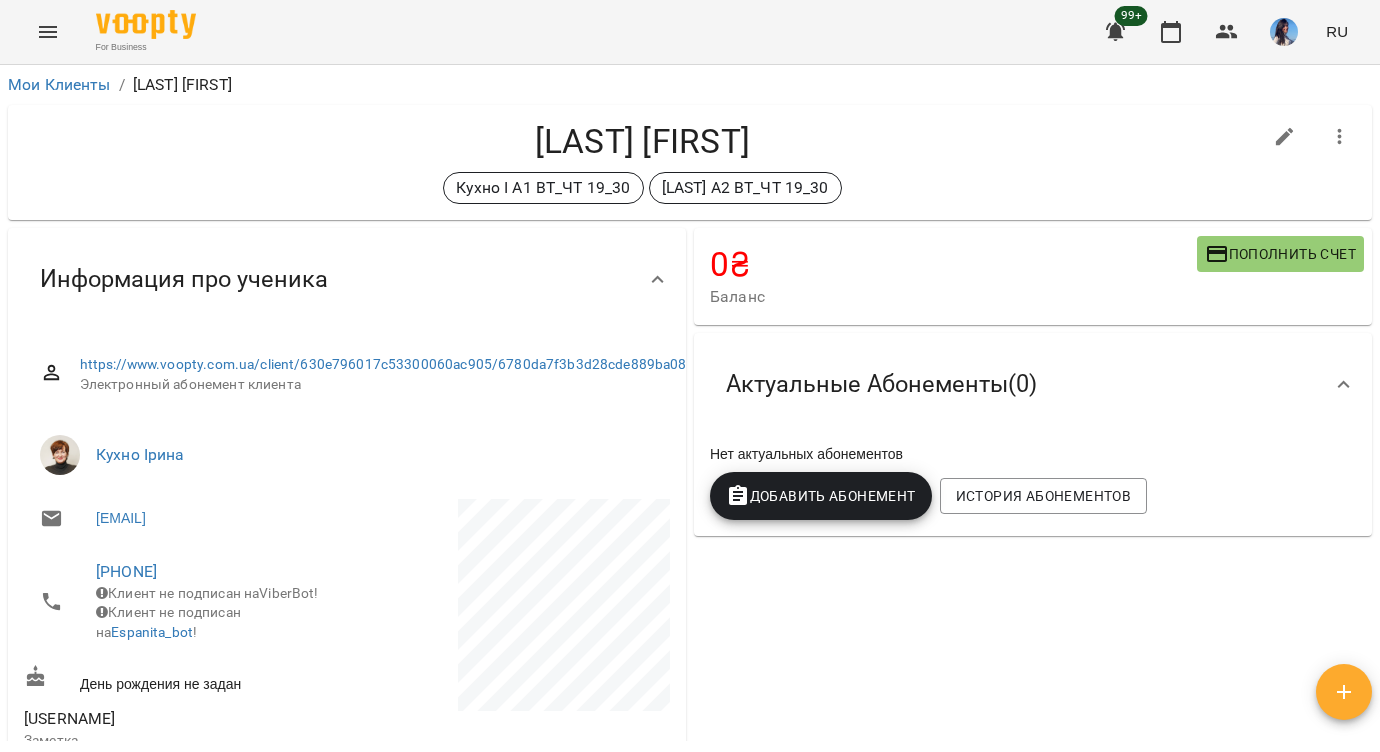 click on "Добавить Абонемент" at bounding box center (821, 496) 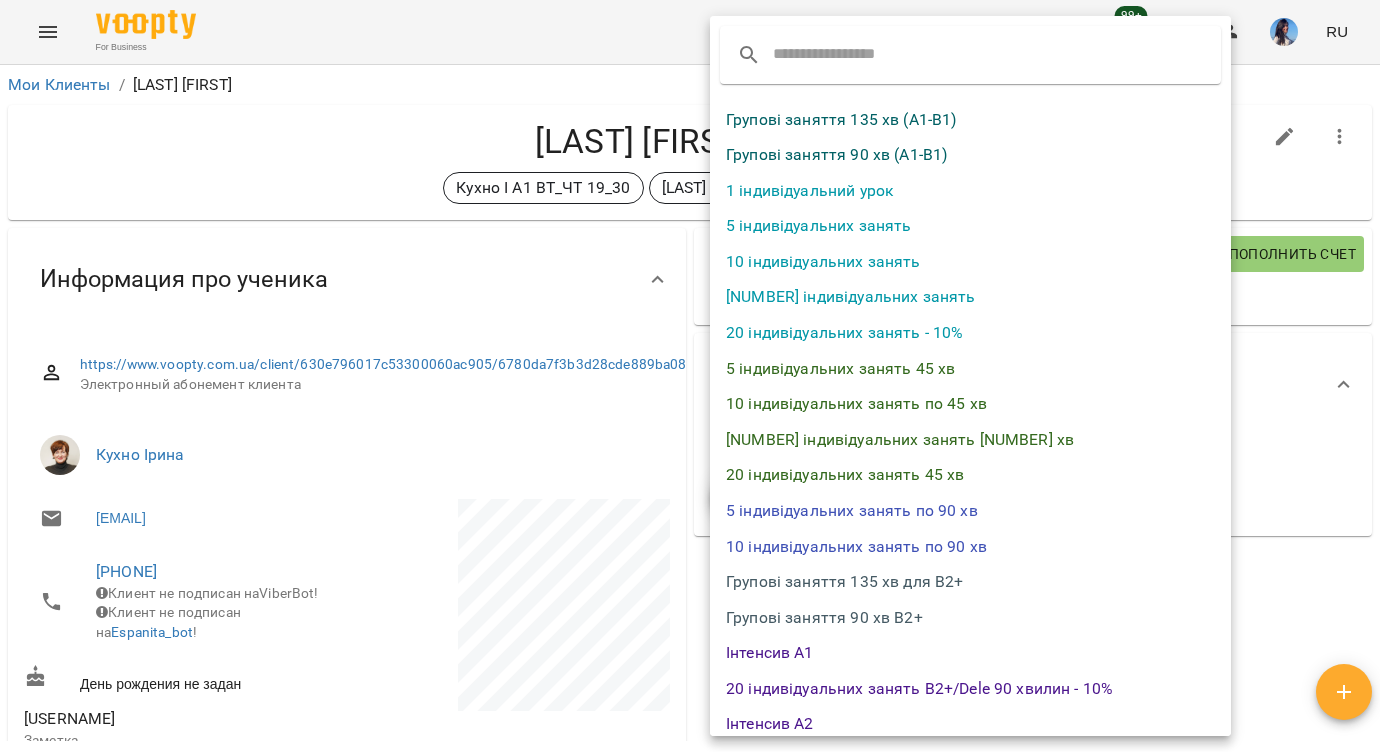 click on "Групові заняття 90 хв (А1-В1)" at bounding box center (970, 155) 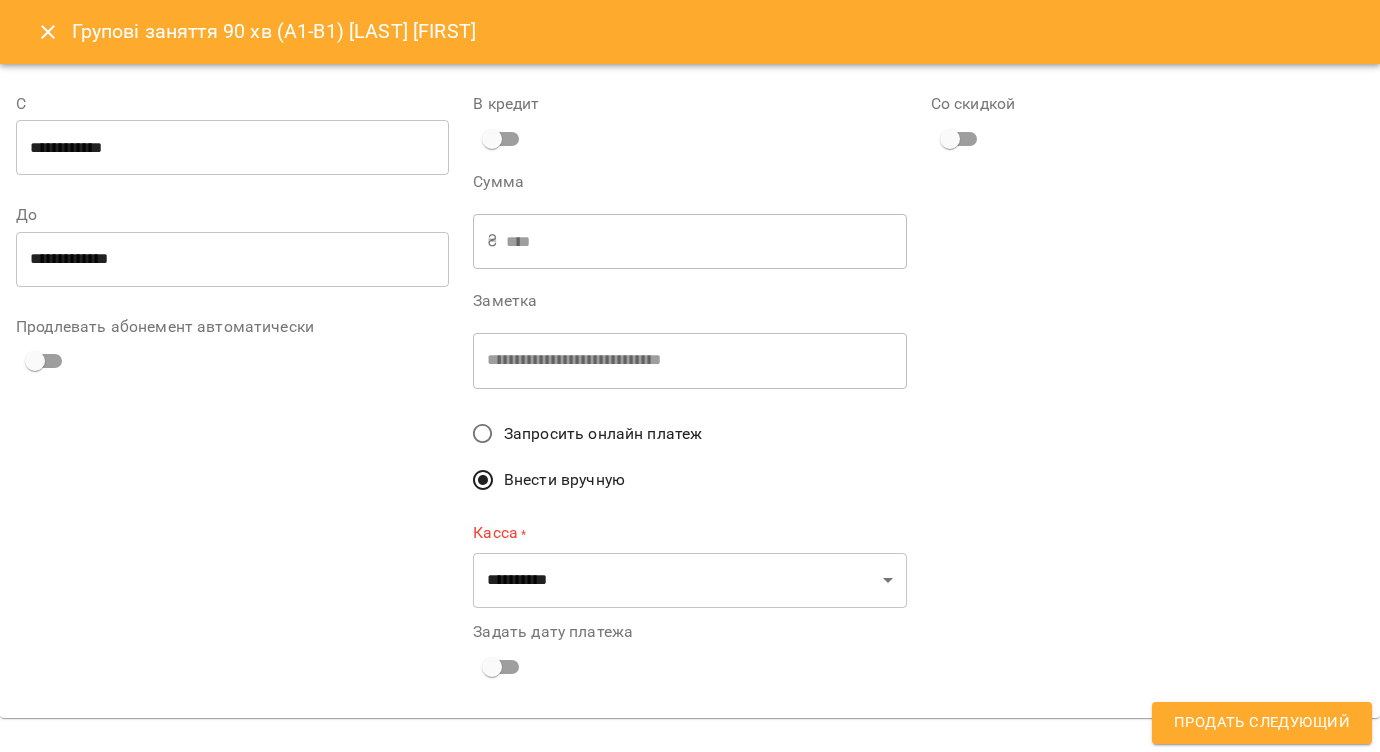 type on "**********" 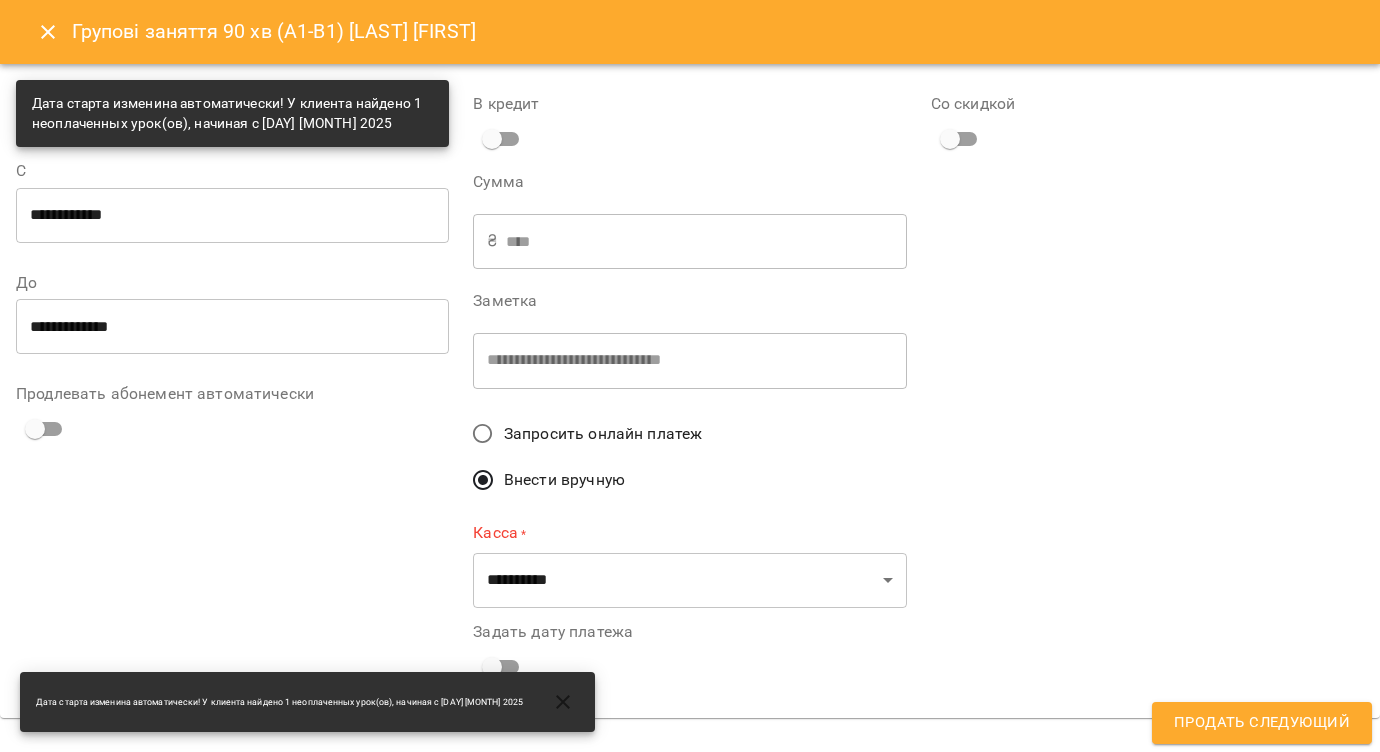 click on "**********" at bounding box center [232, 215] 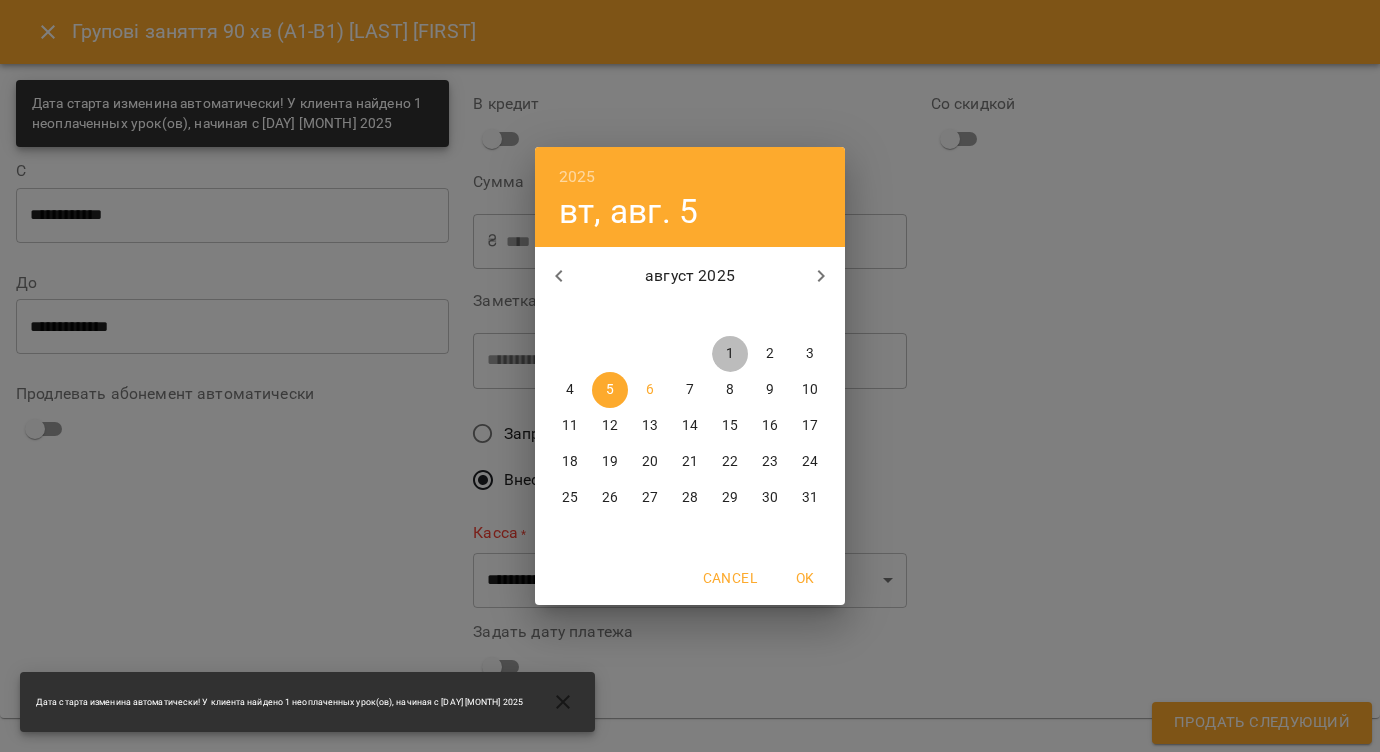 click on "1" at bounding box center (730, 354) 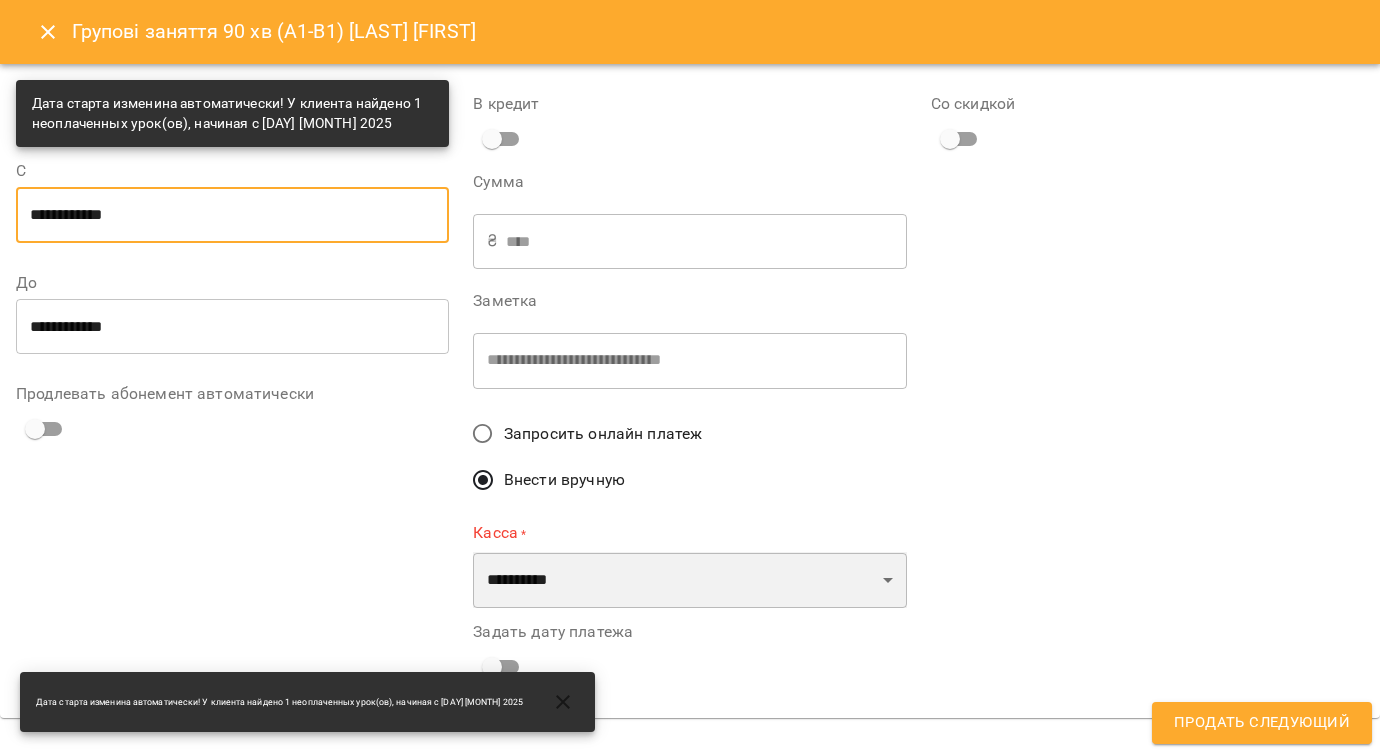 click on "**********" at bounding box center [689, 580] 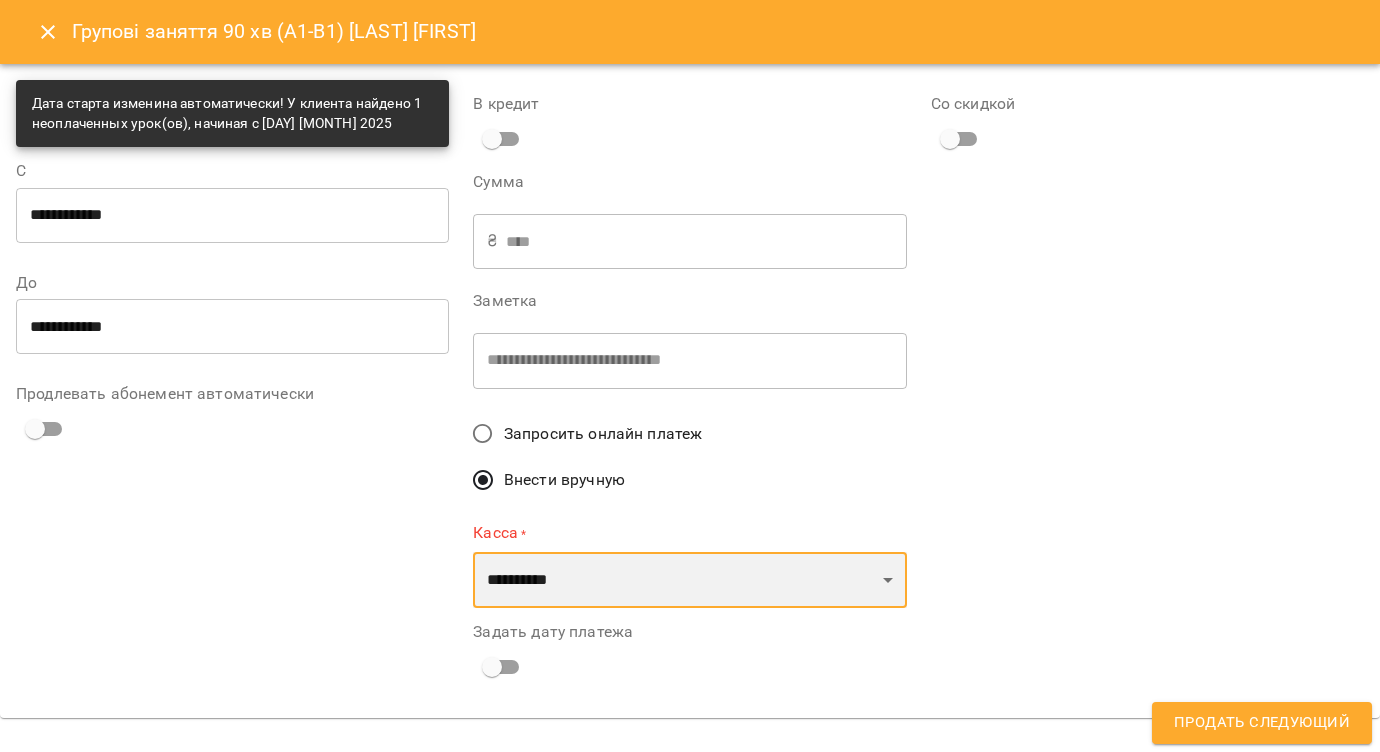 select on "****" 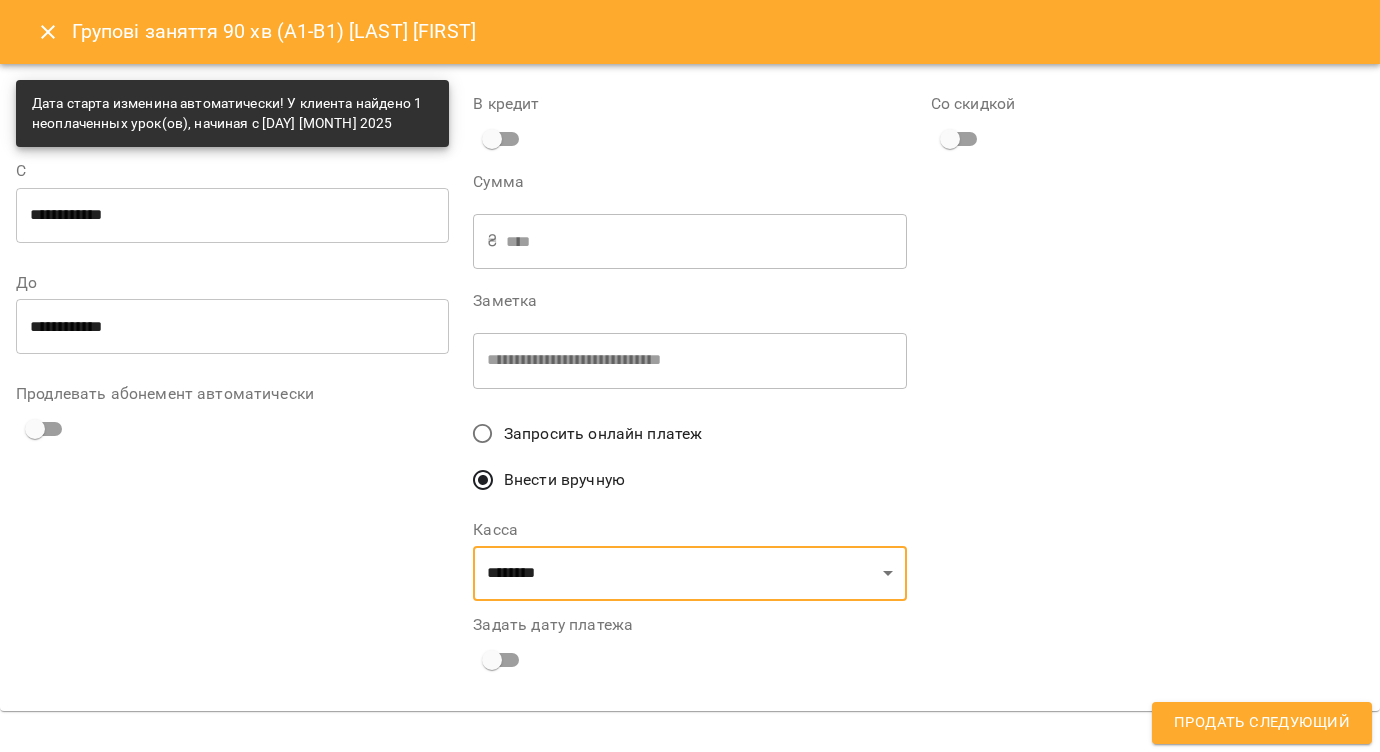 click on "Продать следующий" at bounding box center [1262, 723] 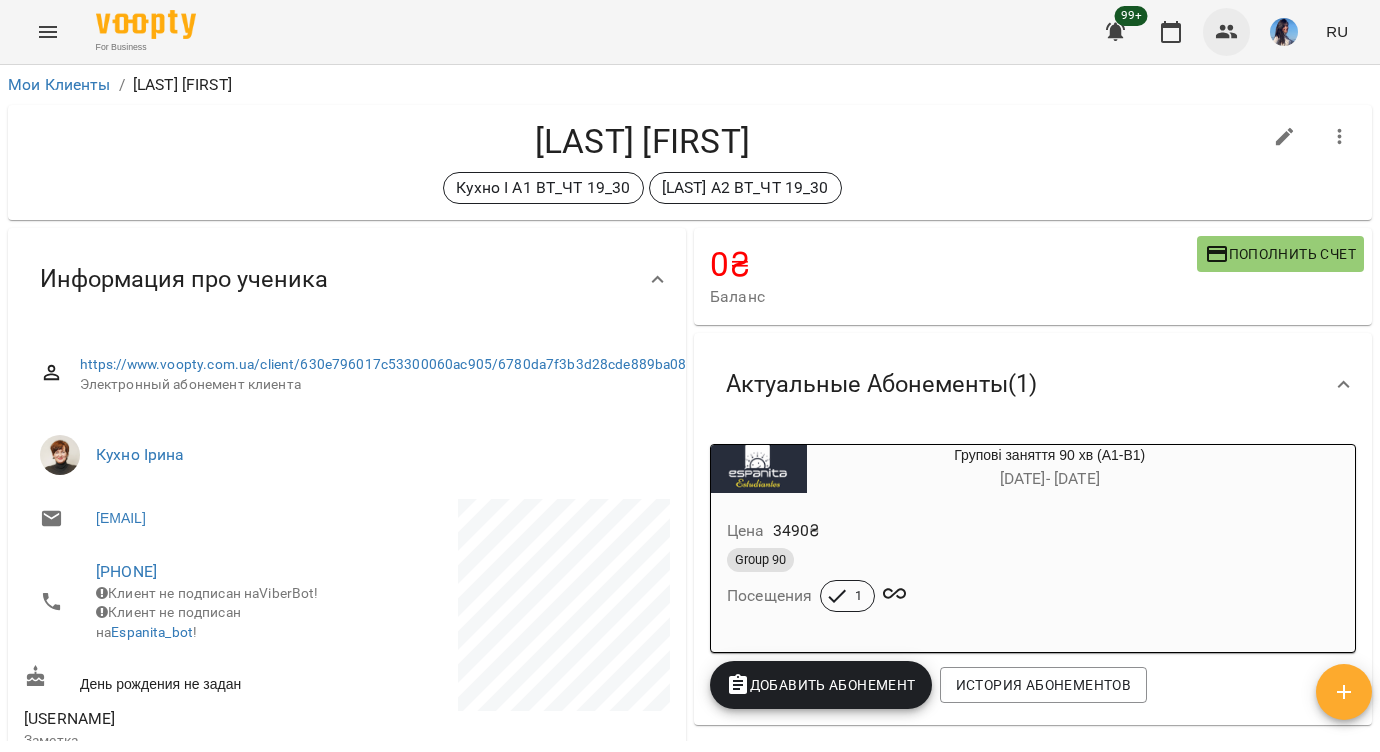 click 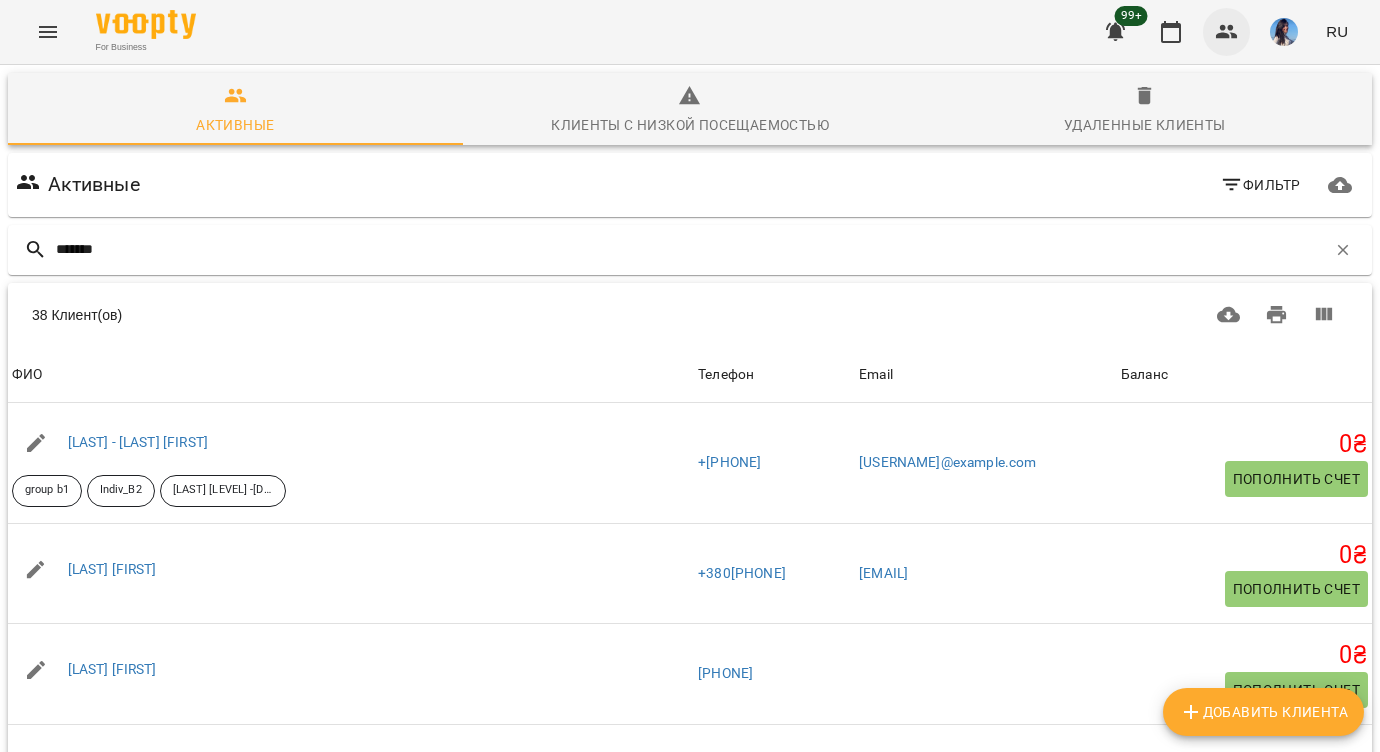 type on "********" 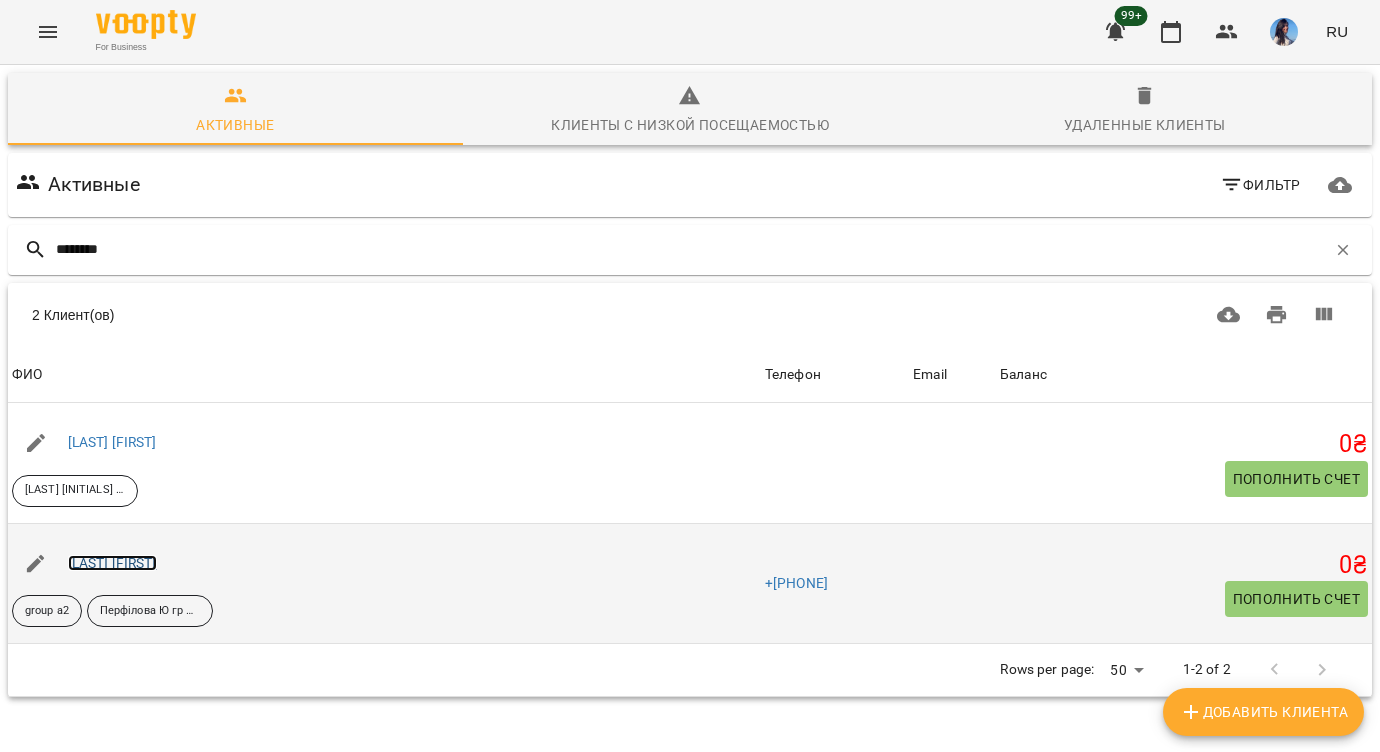 click on "[LAST] [FIRST]" at bounding box center [112, 563] 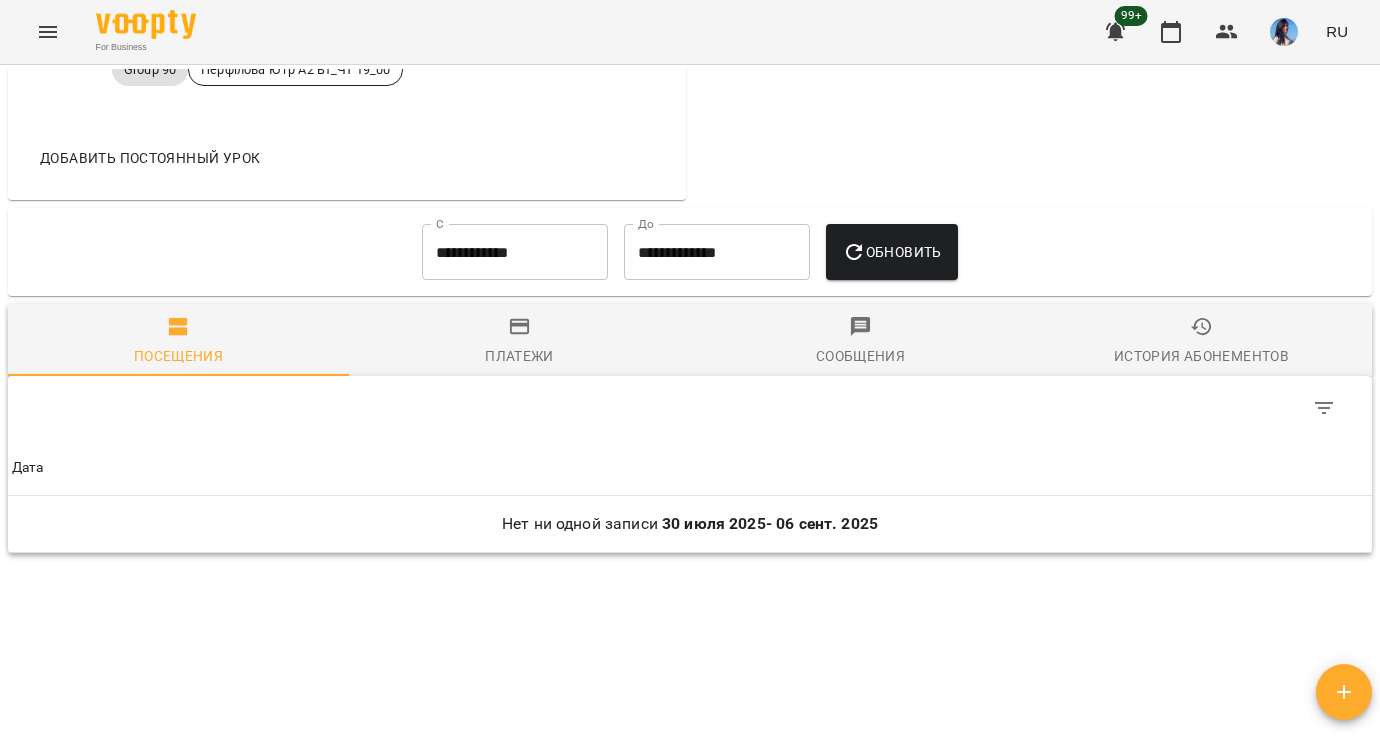 scroll, scrollTop: 1126, scrollLeft: 0, axis: vertical 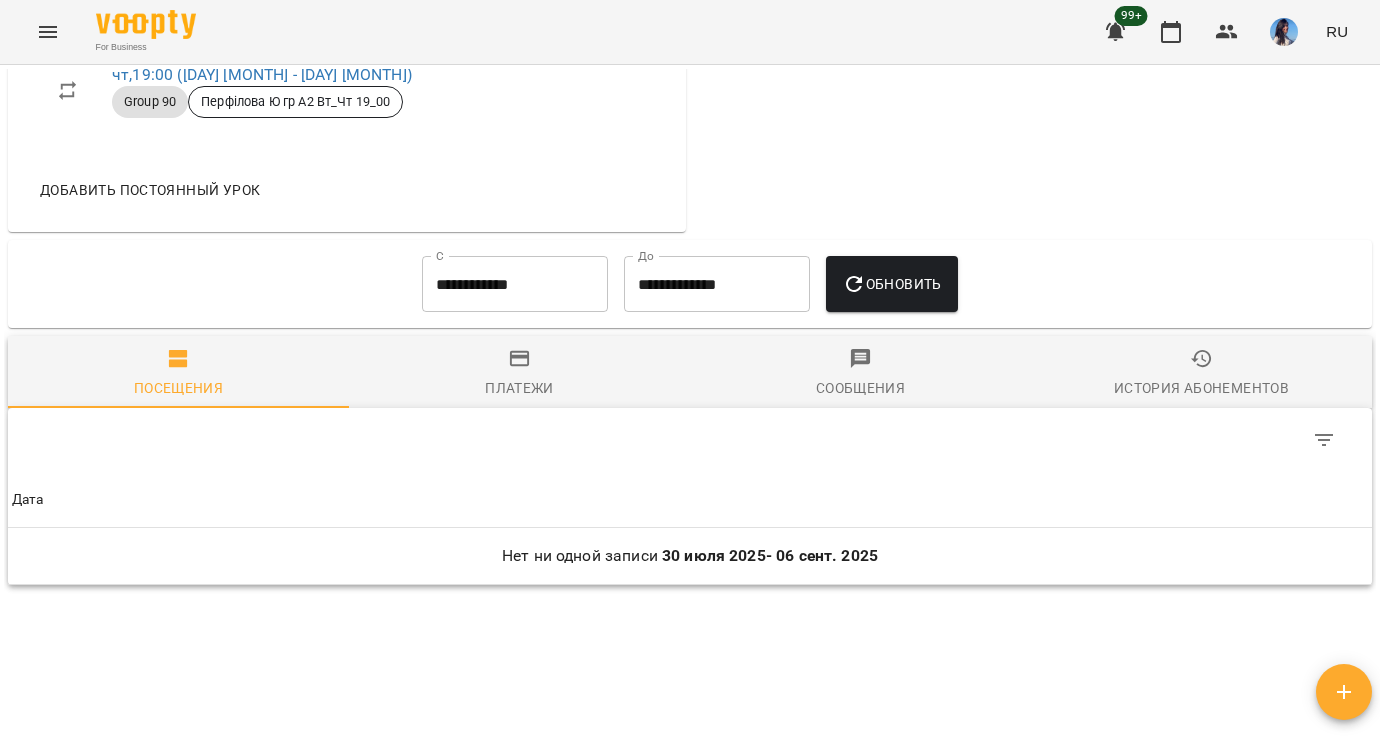 click on "**********" at bounding box center (515, 284) 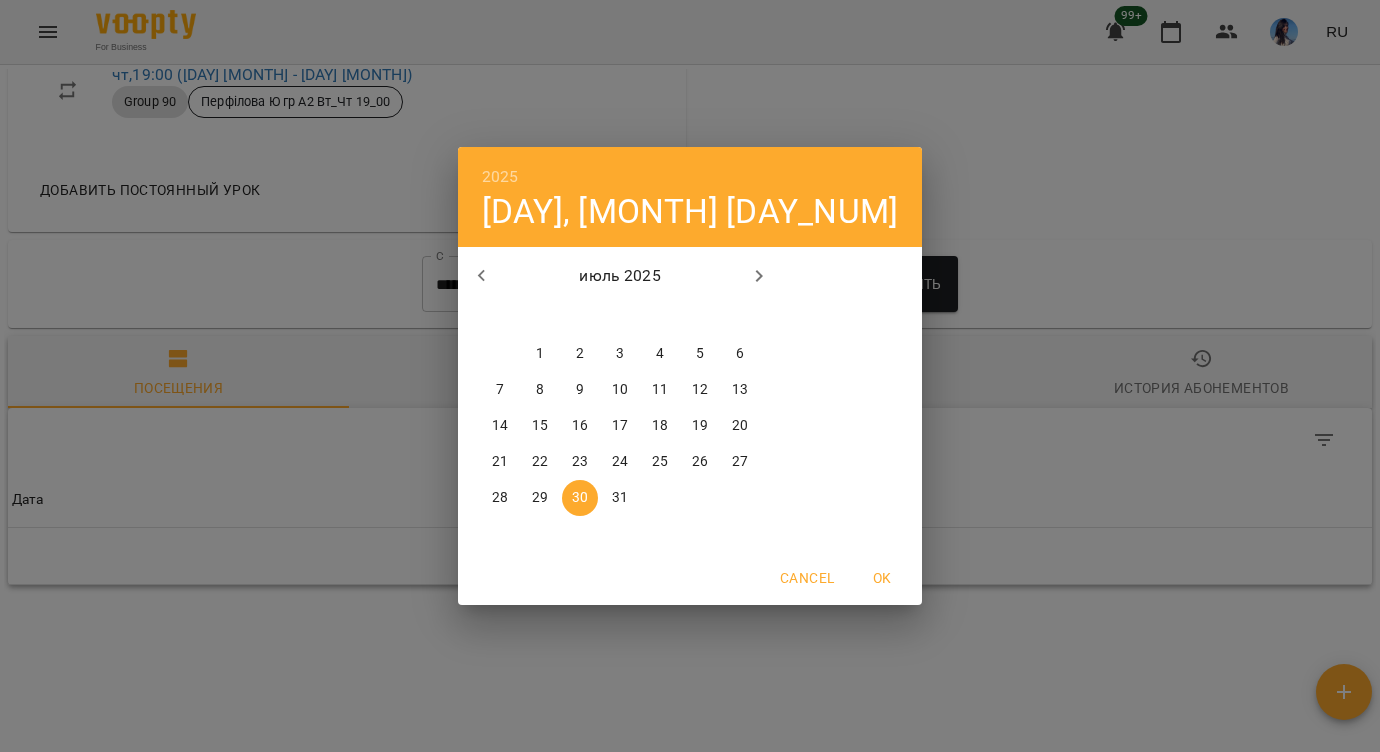 click 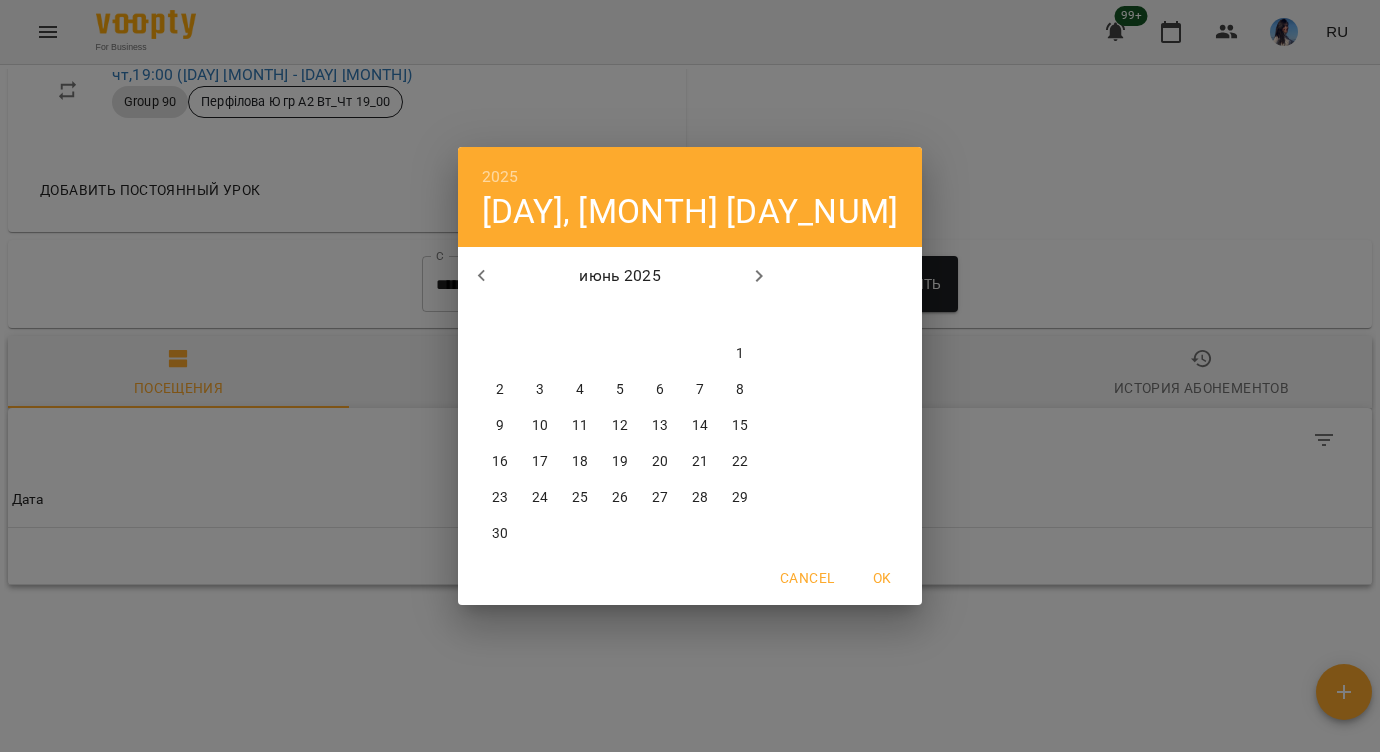 click on "1" at bounding box center (740, 354) 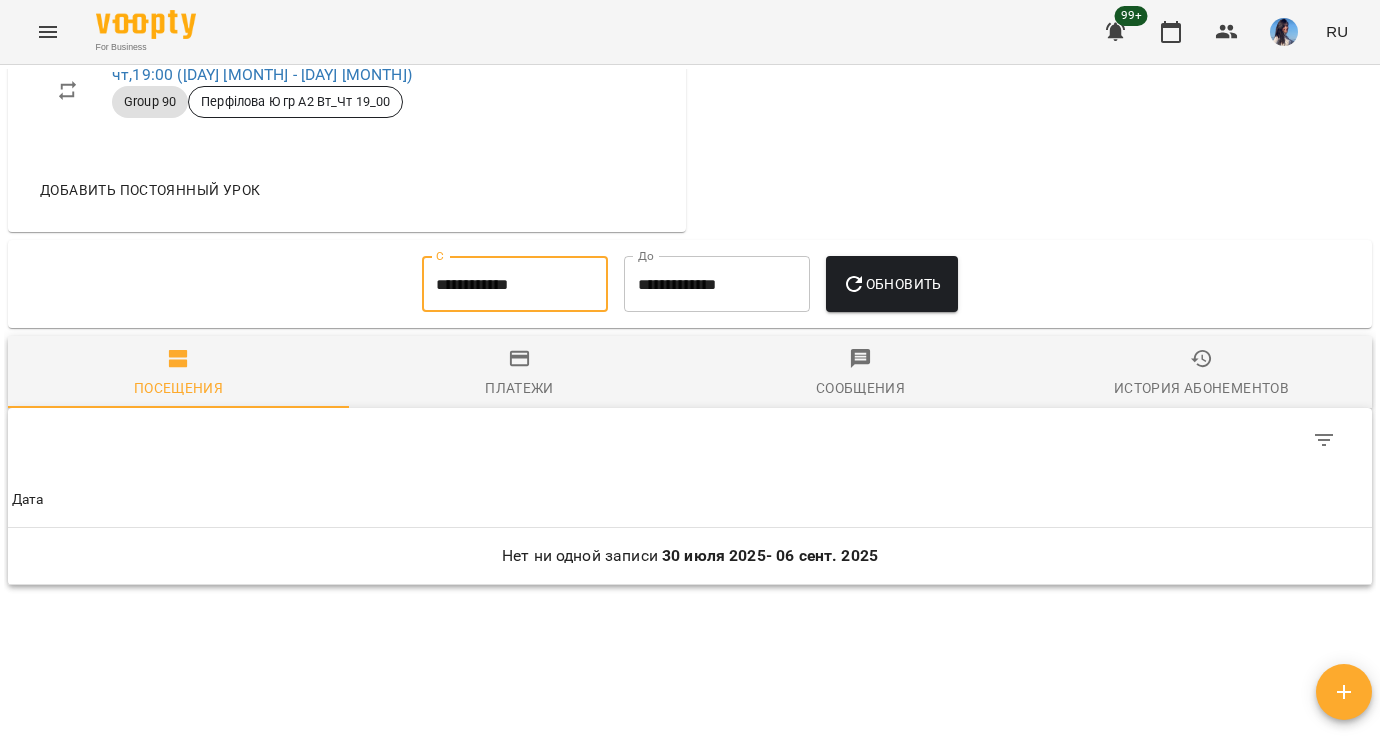 click on "Обновить" at bounding box center (892, 284) 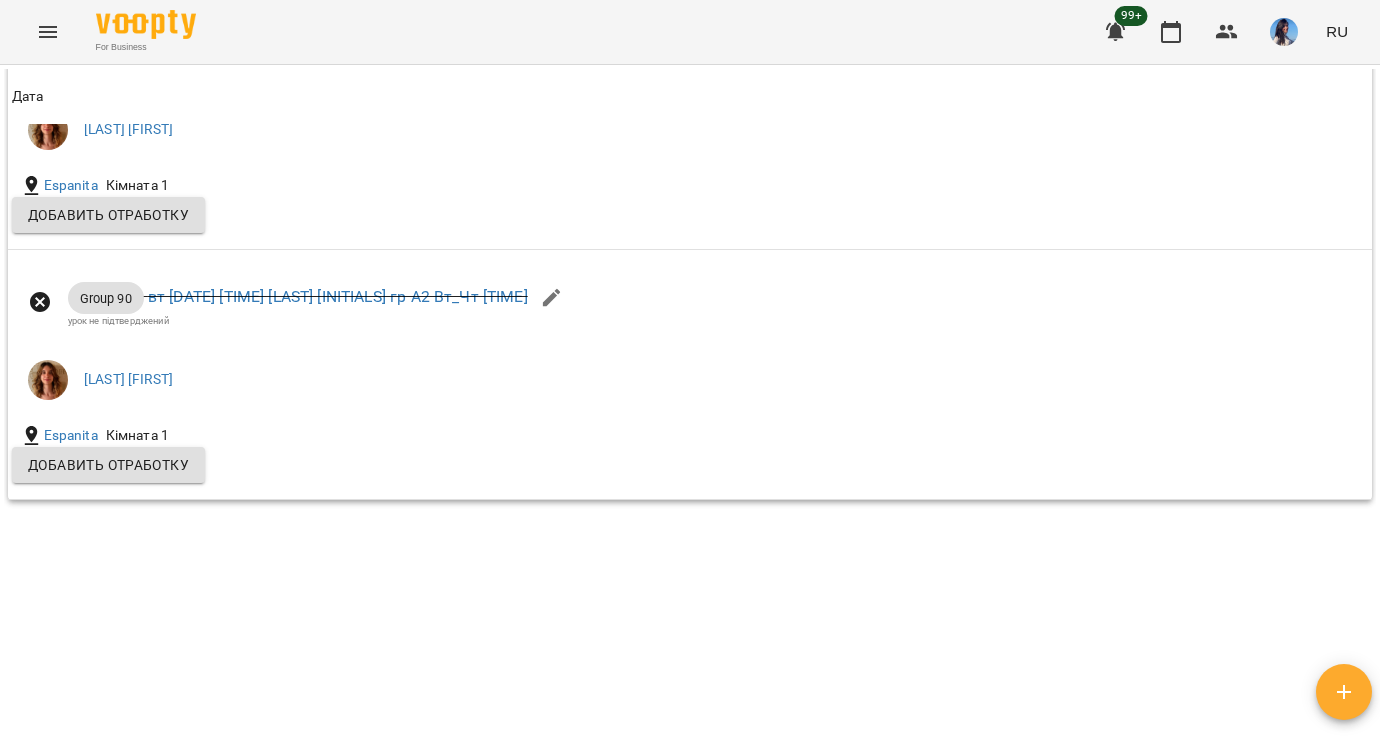 scroll, scrollTop: 3944, scrollLeft: 0, axis: vertical 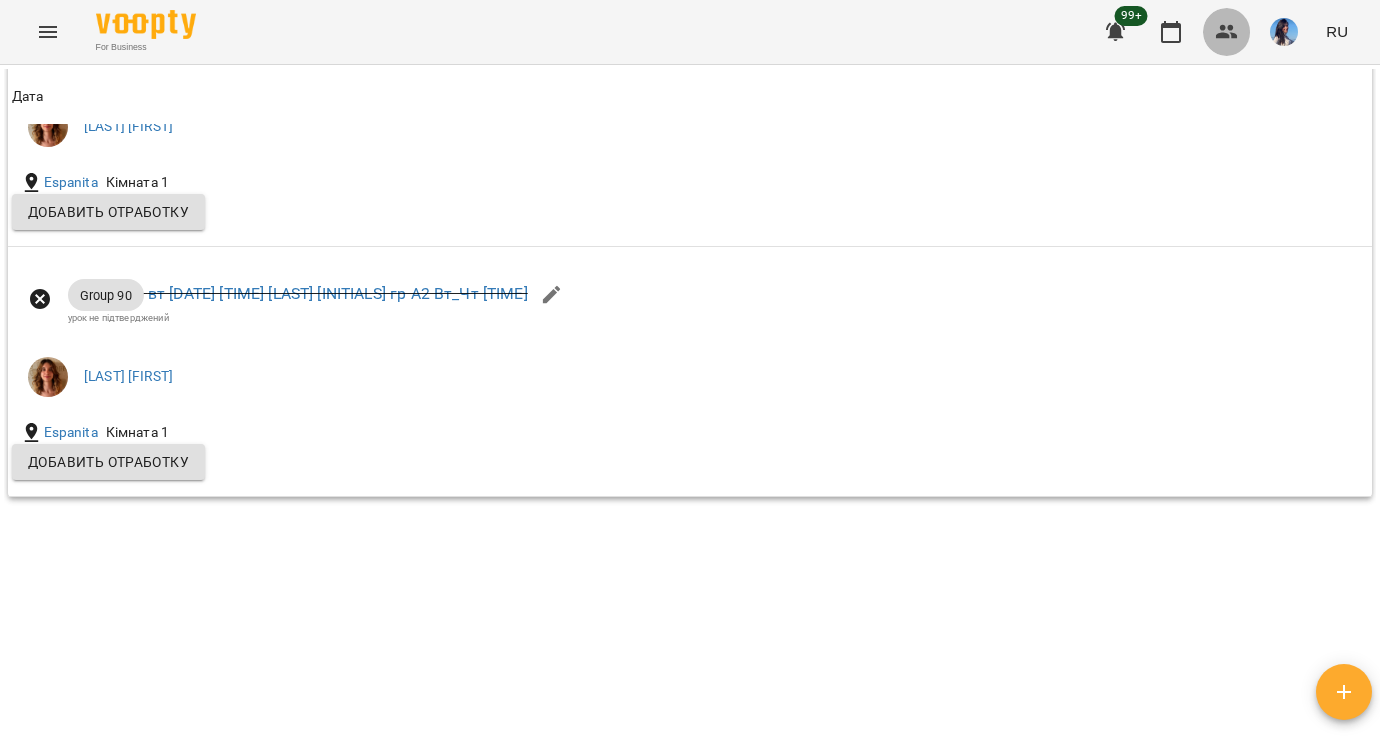 click 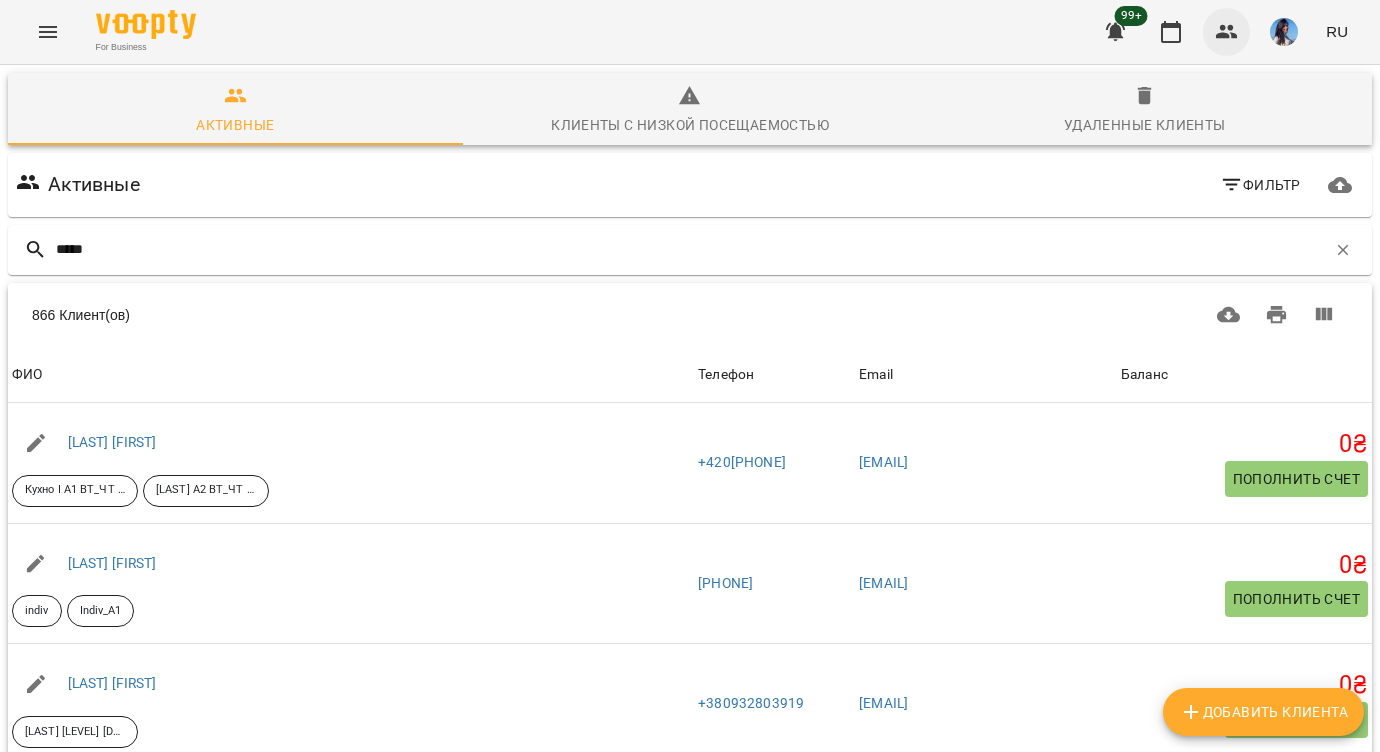 type on "******" 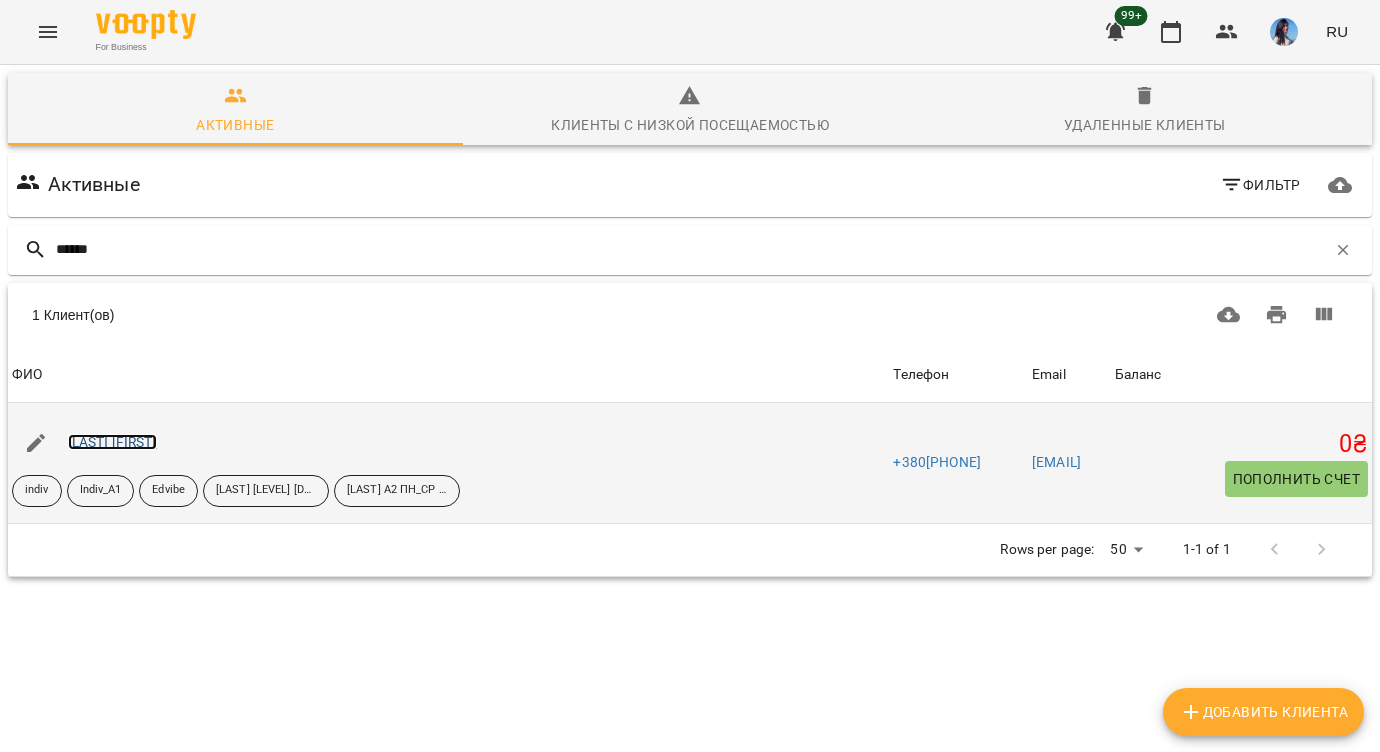 click on "[LAST] [FIRST]" at bounding box center [112, 442] 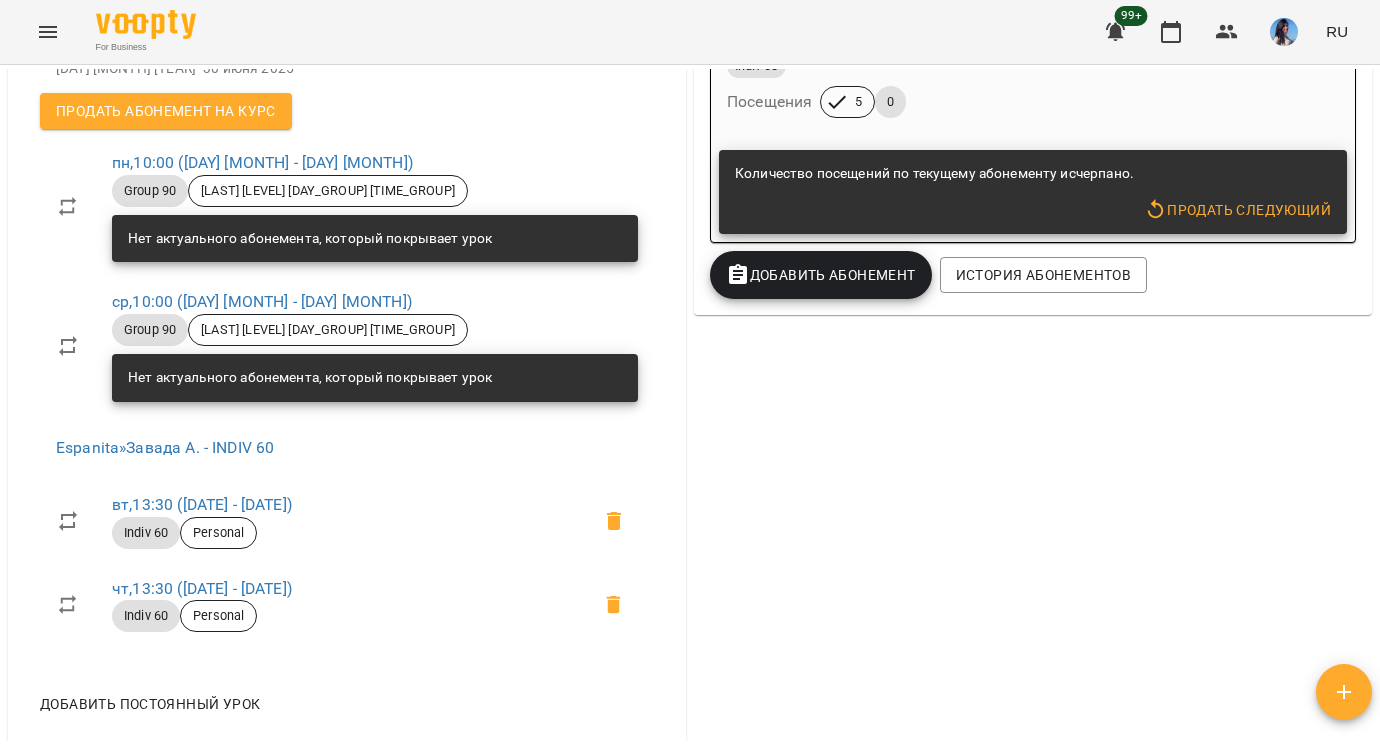 scroll, scrollTop: 1397, scrollLeft: 0, axis: vertical 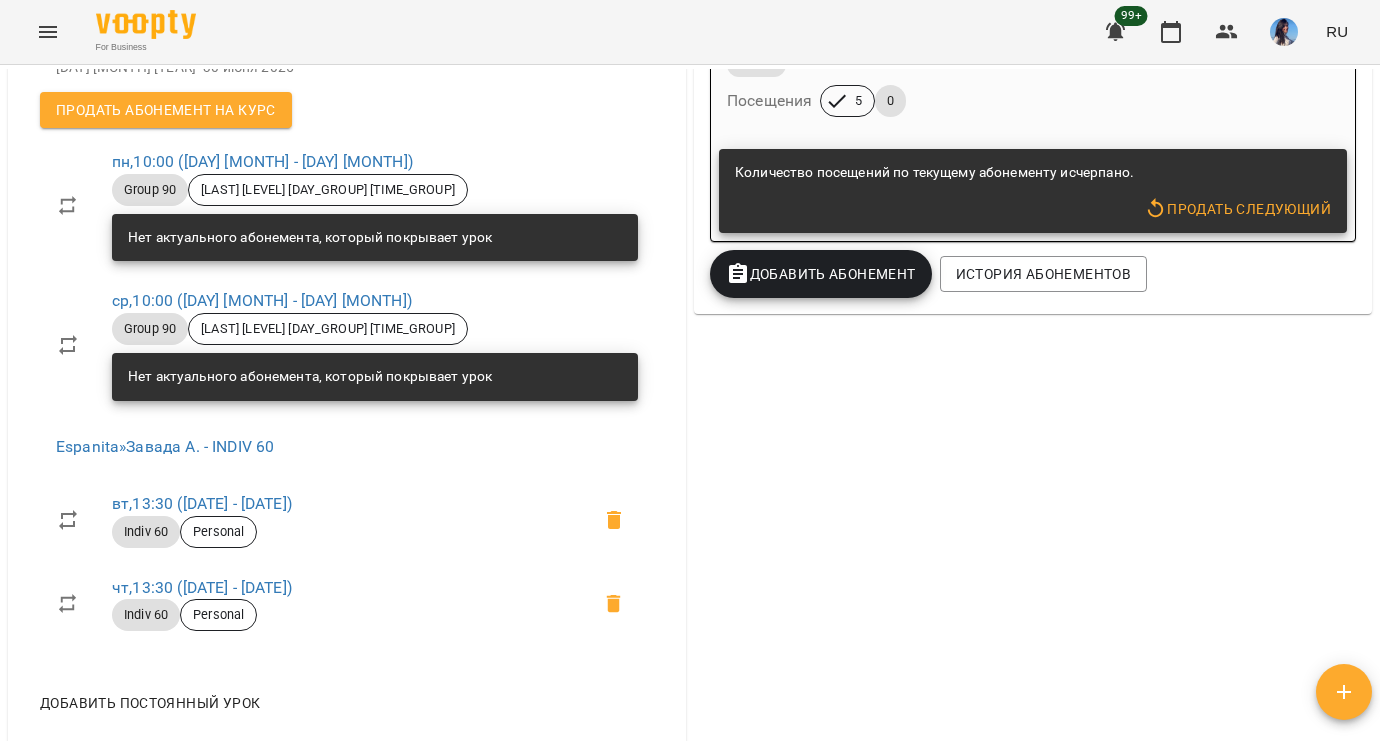 click on "Добавить Абонемент" at bounding box center (821, 274) 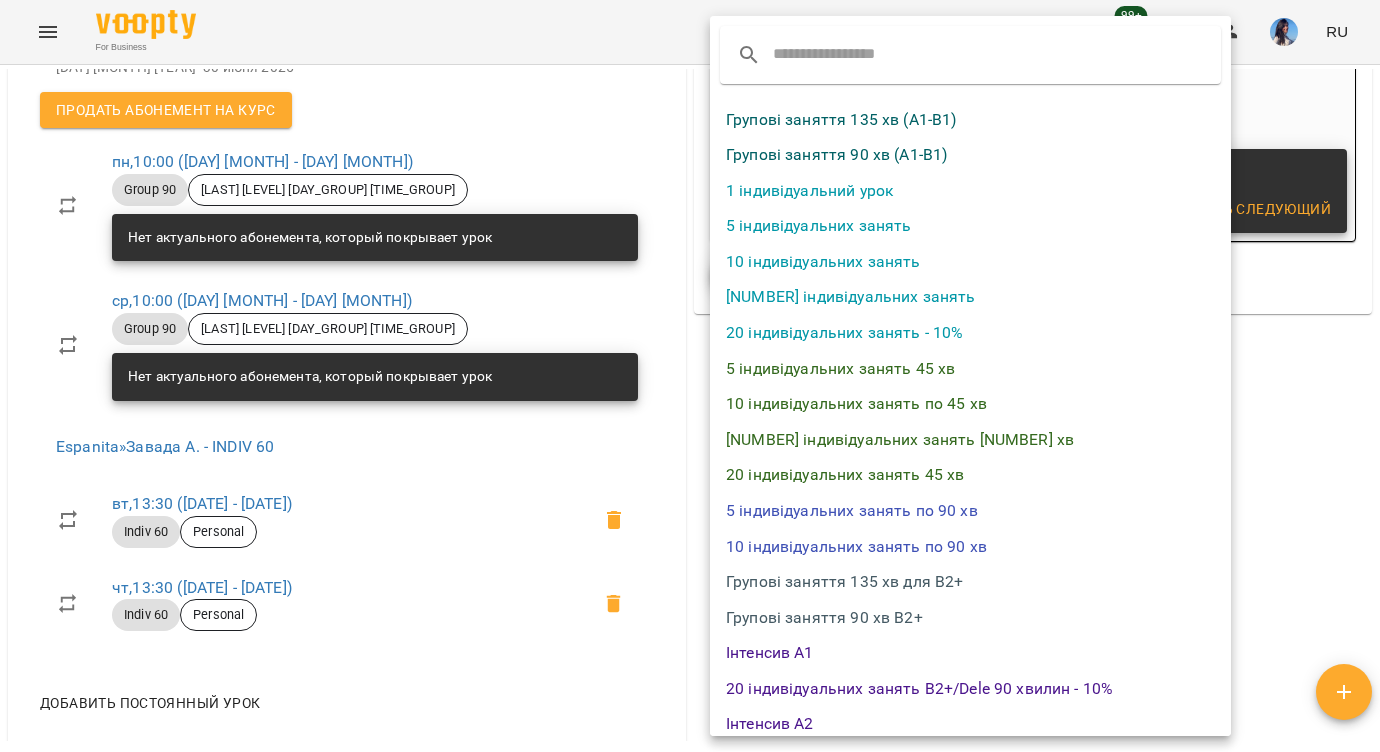 click on "Групові заняття 90 хв (А1-В1)" at bounding box center [970, 155] 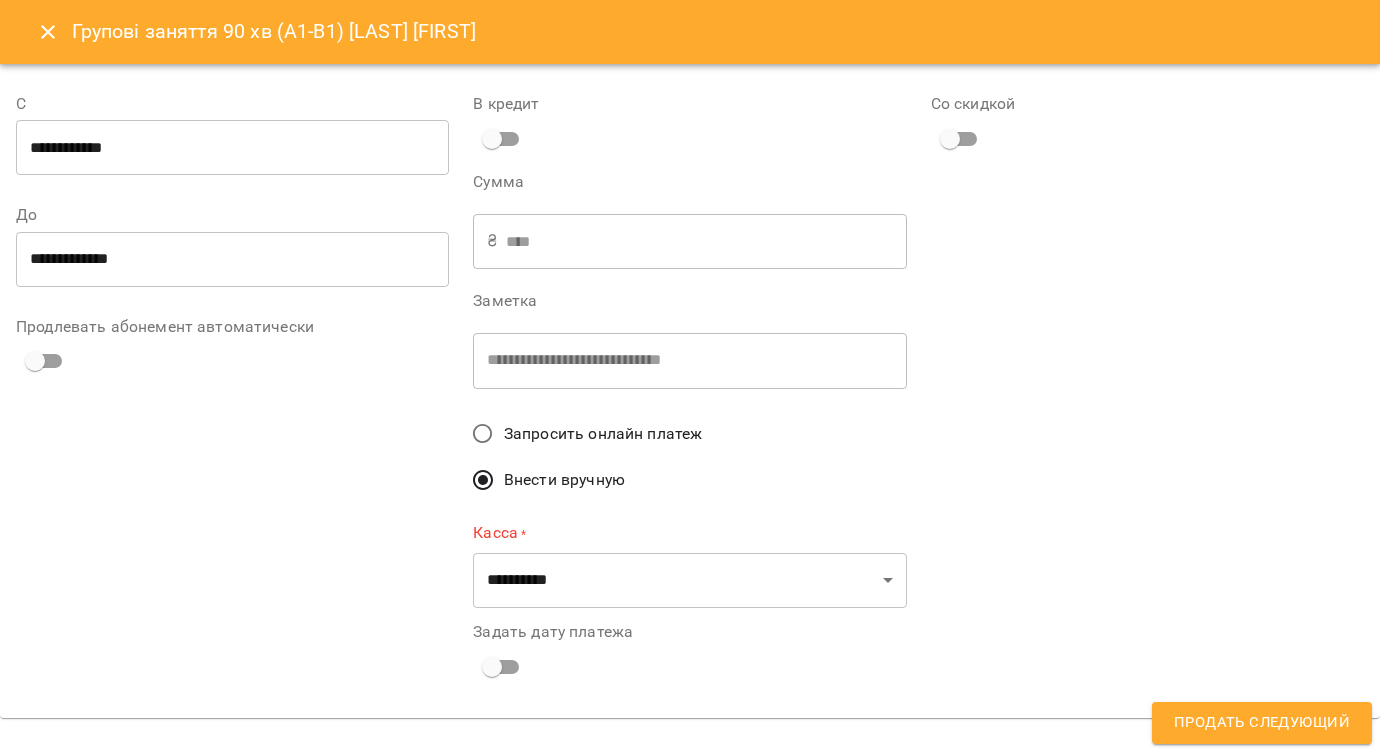 click on "**********" at bounding box center [232, 148] 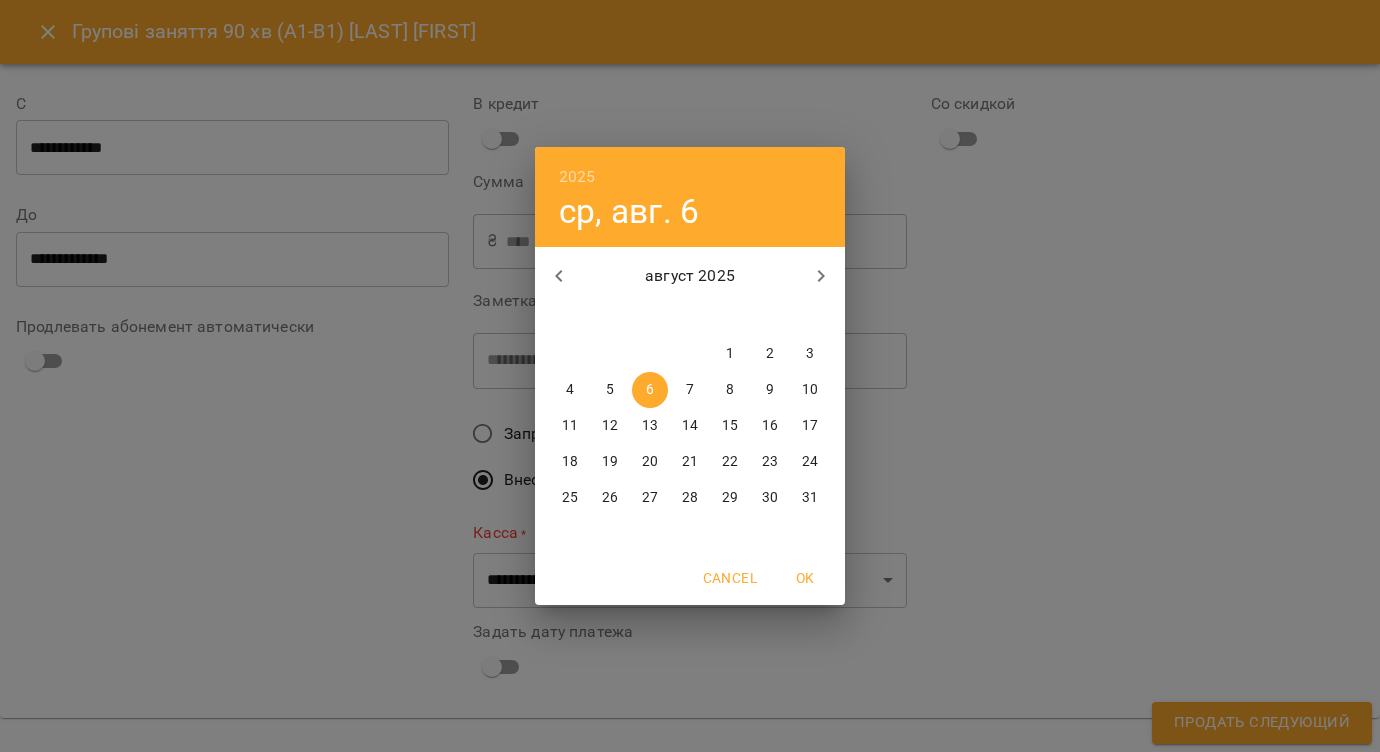 click on "1" at bounding box center (730, 354) 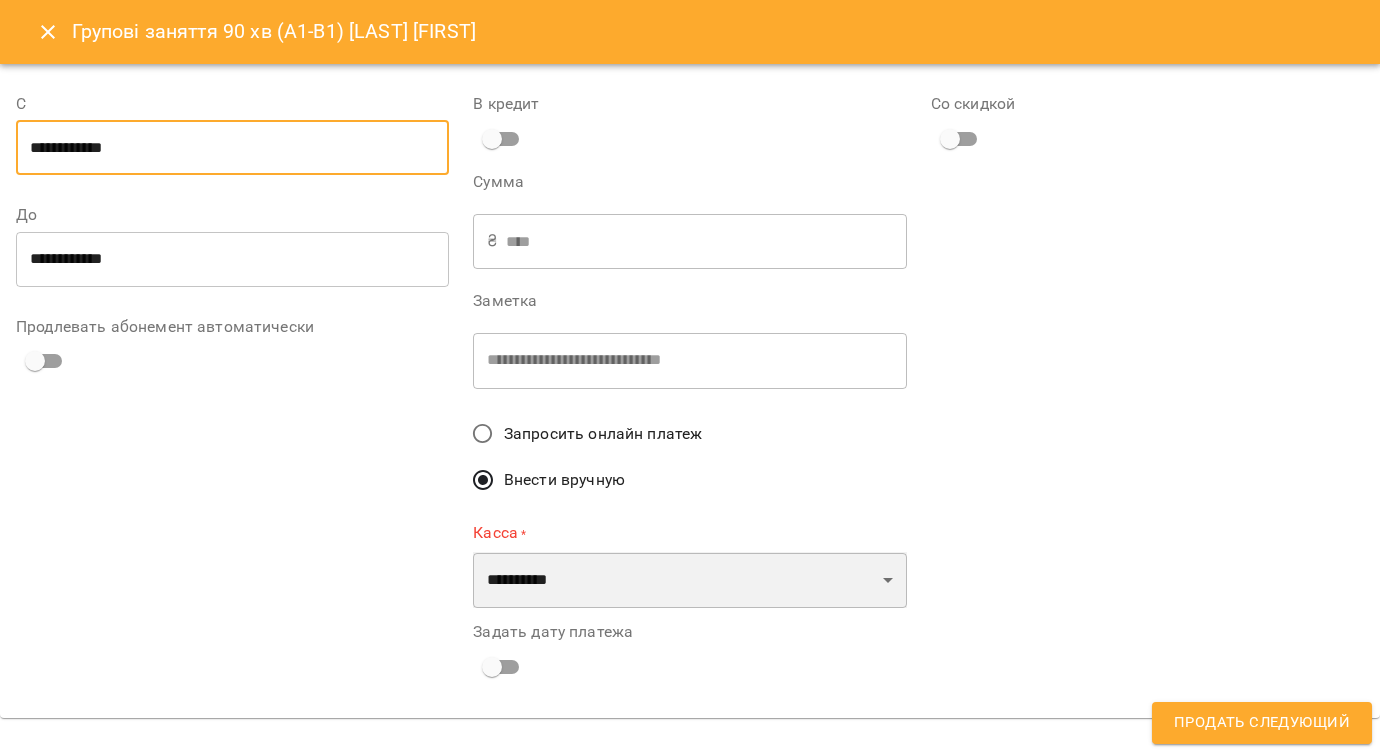 click on "**********" at bounding box center (689, 580) 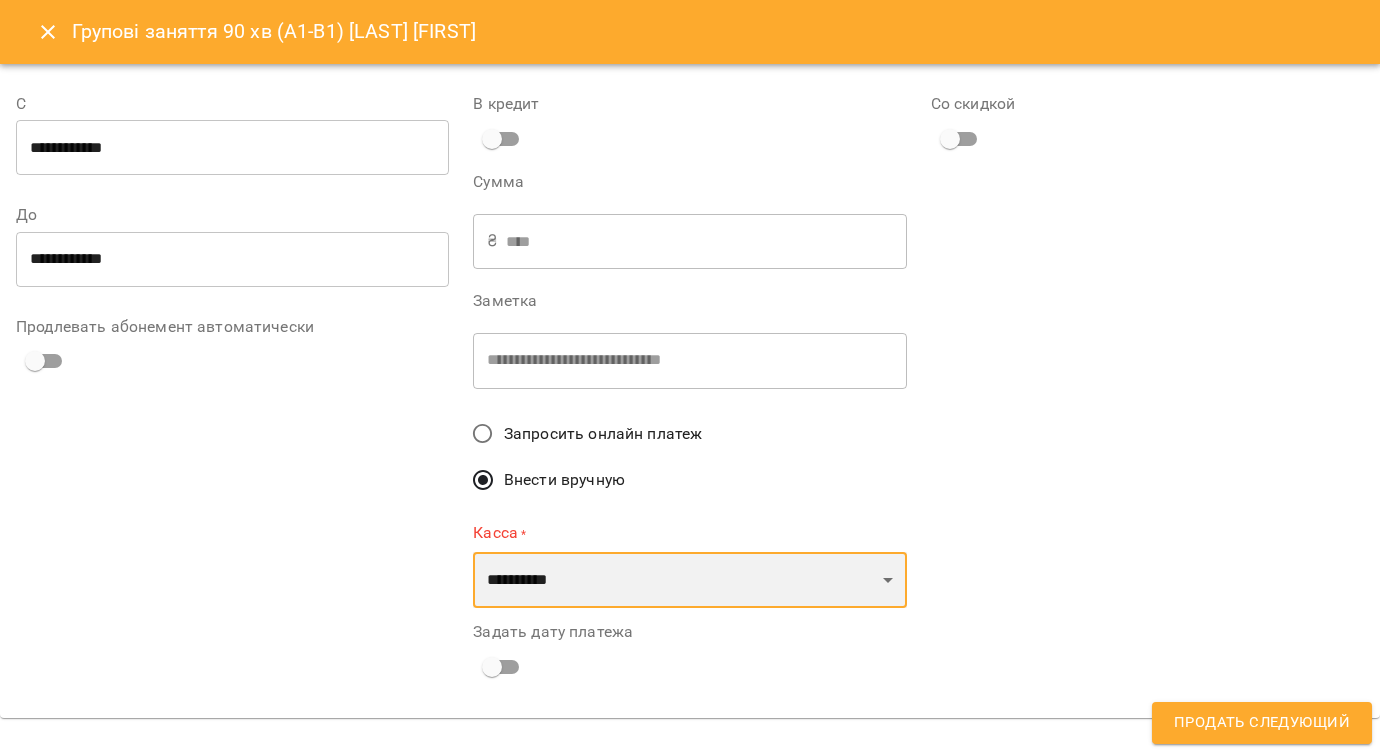 select on "****" 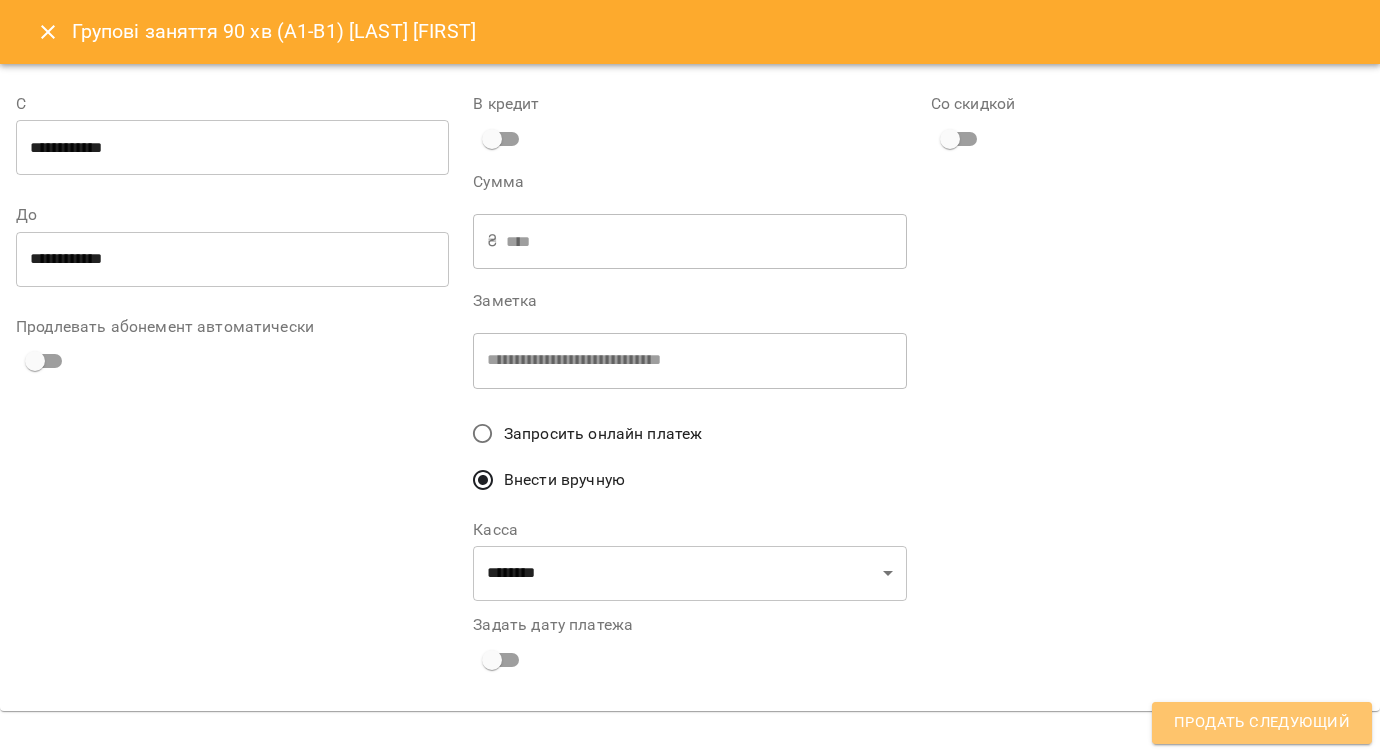 click on "Продать следующий" at bounding box center (1262, 723) 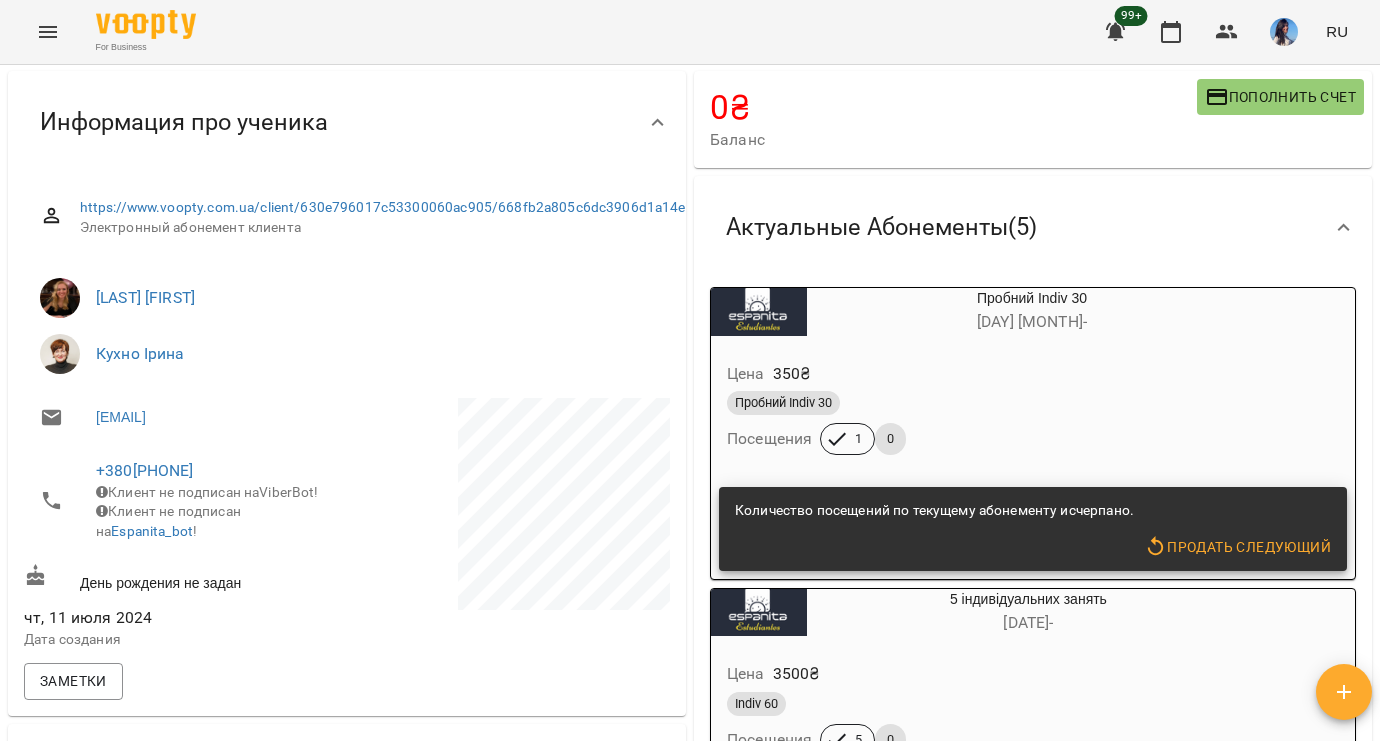 scroll, scrollTop: 0, scrollLeft: 0, axis: both 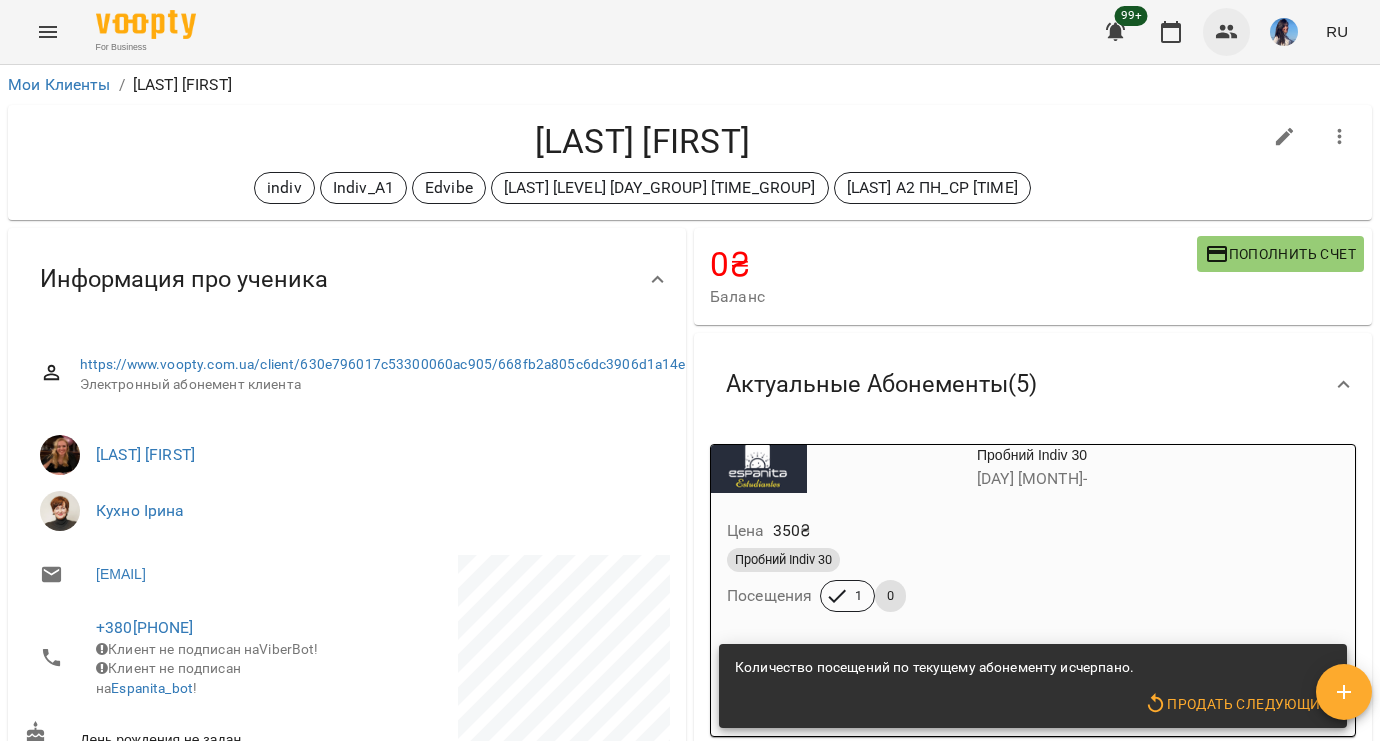 click 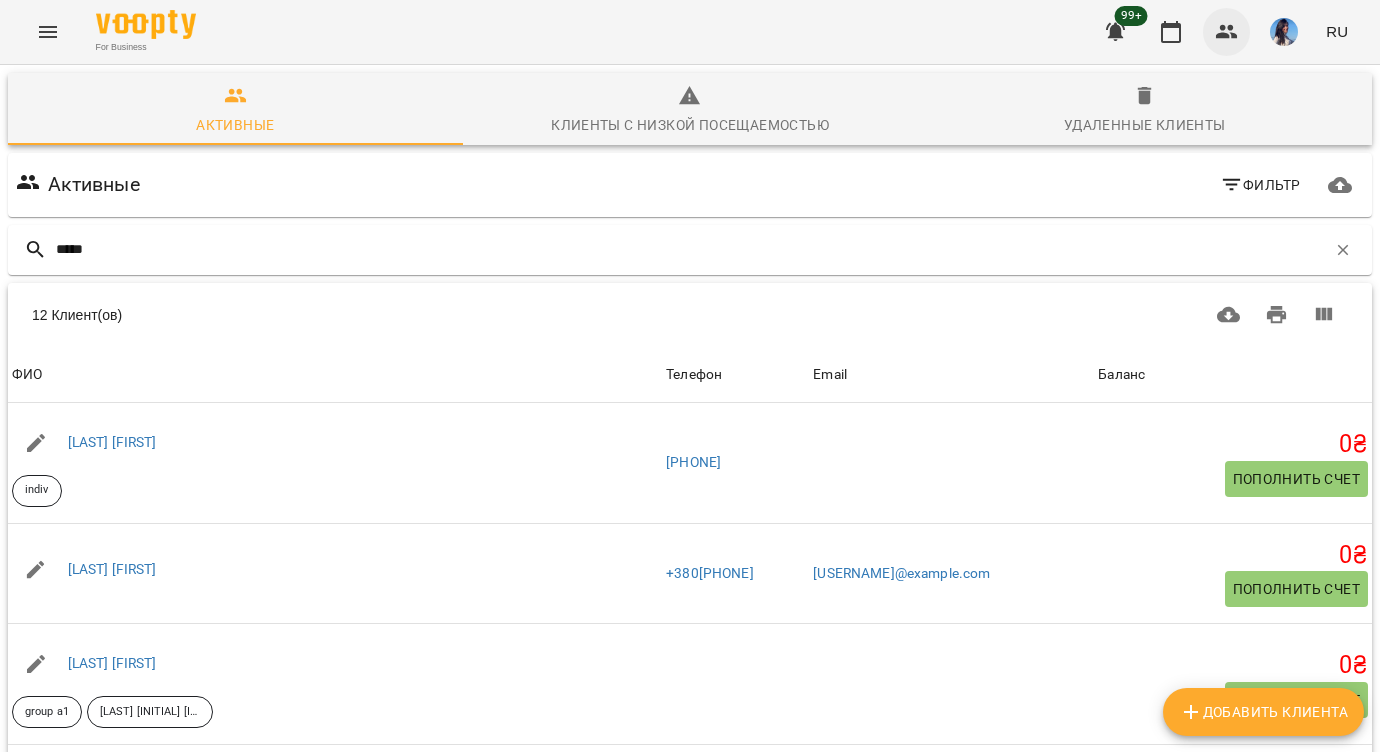 type on "******" 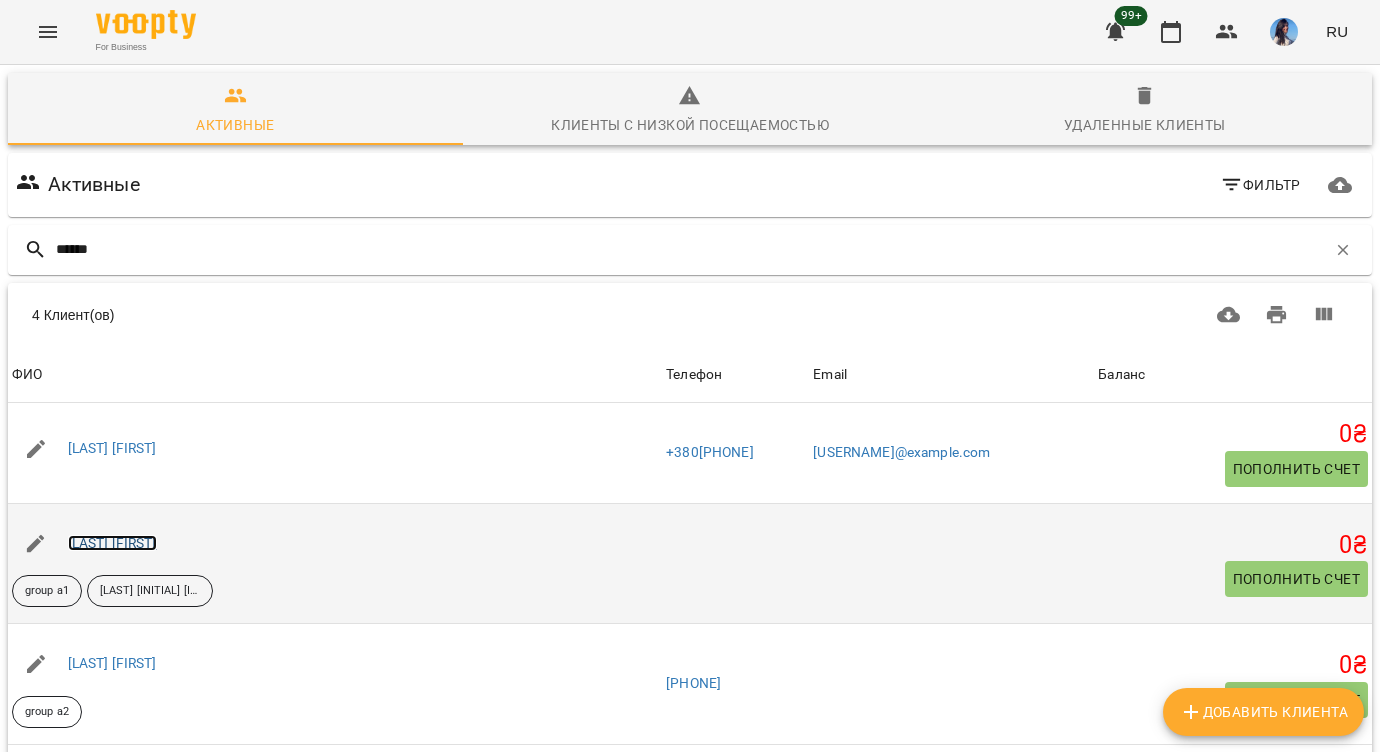 click on "[LAST] [FIRST]" at bounding box center [112, 543] 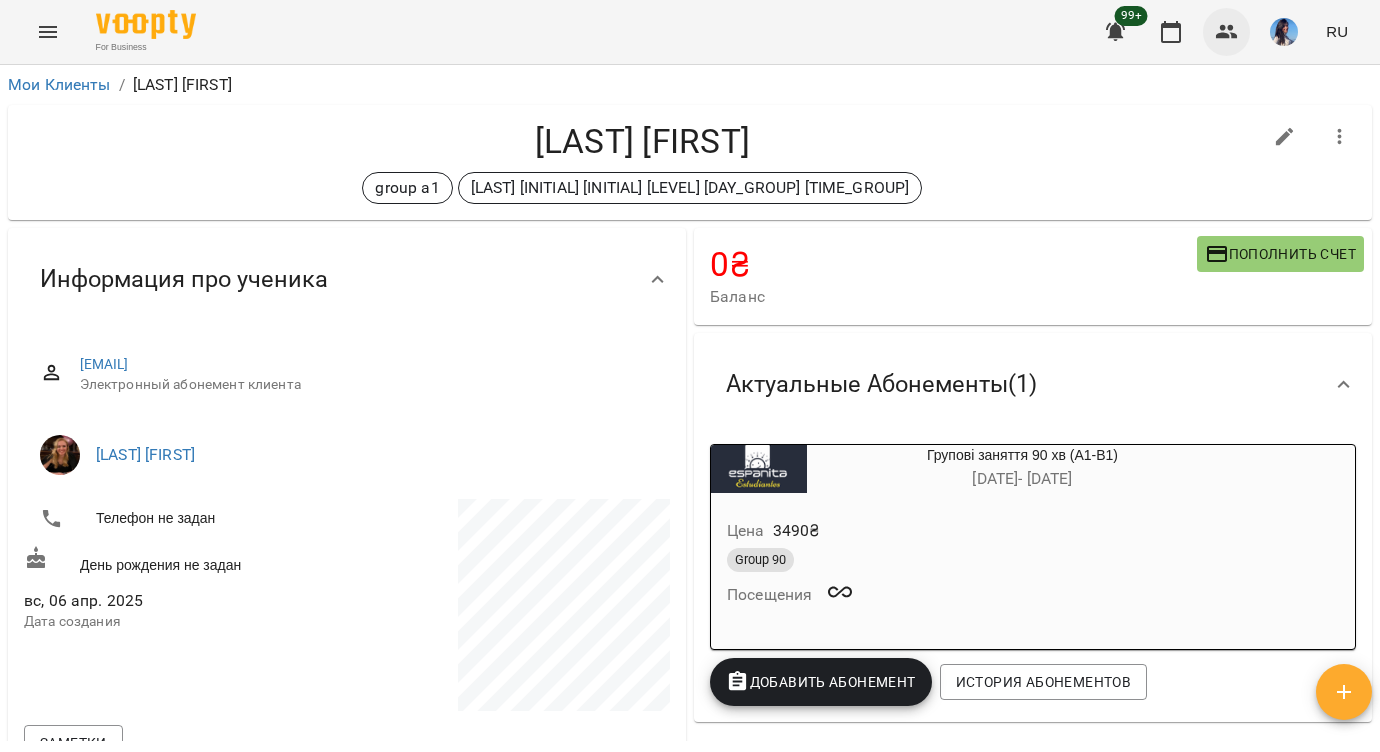 click 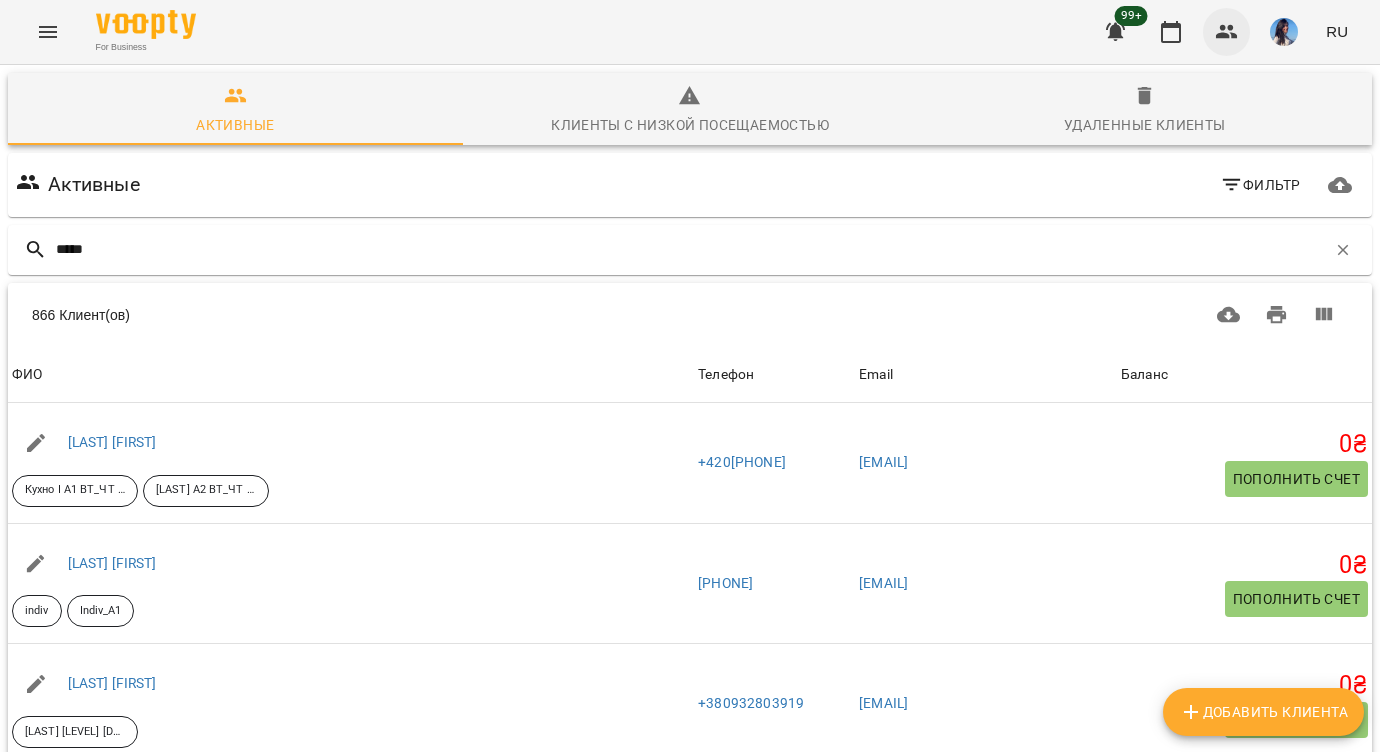 type on "******" 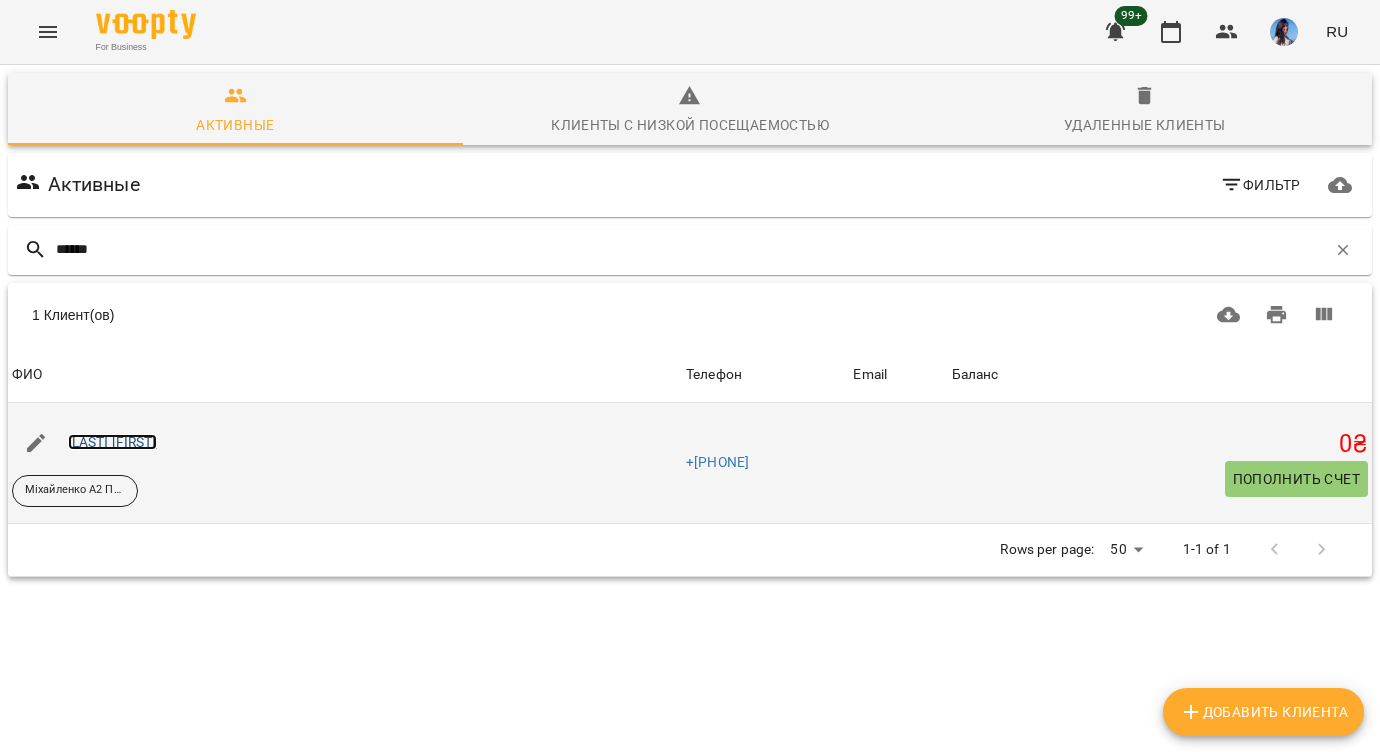 click on "[LAST] [FIRST]" at bounding box center [112, 442] 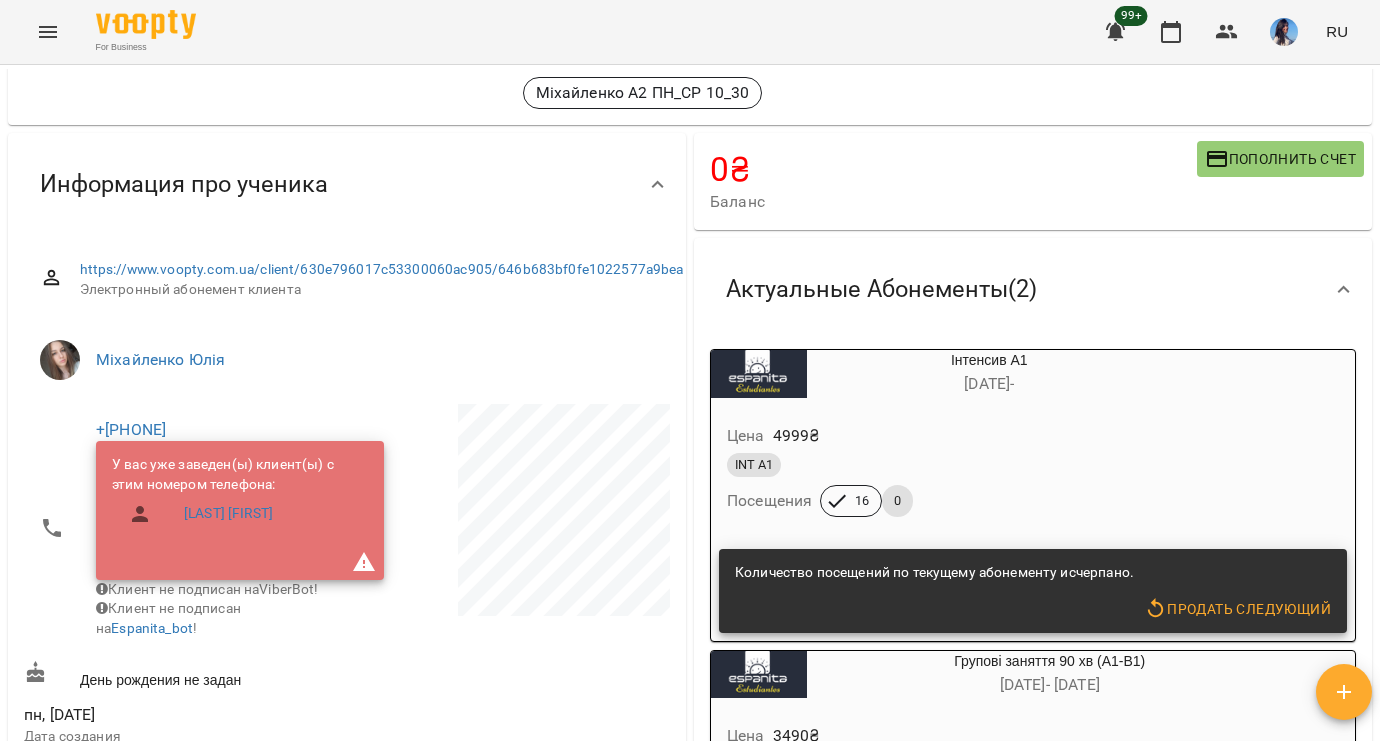 scroll, scrollTop: 0, scrollLeft: 0, axis: both 